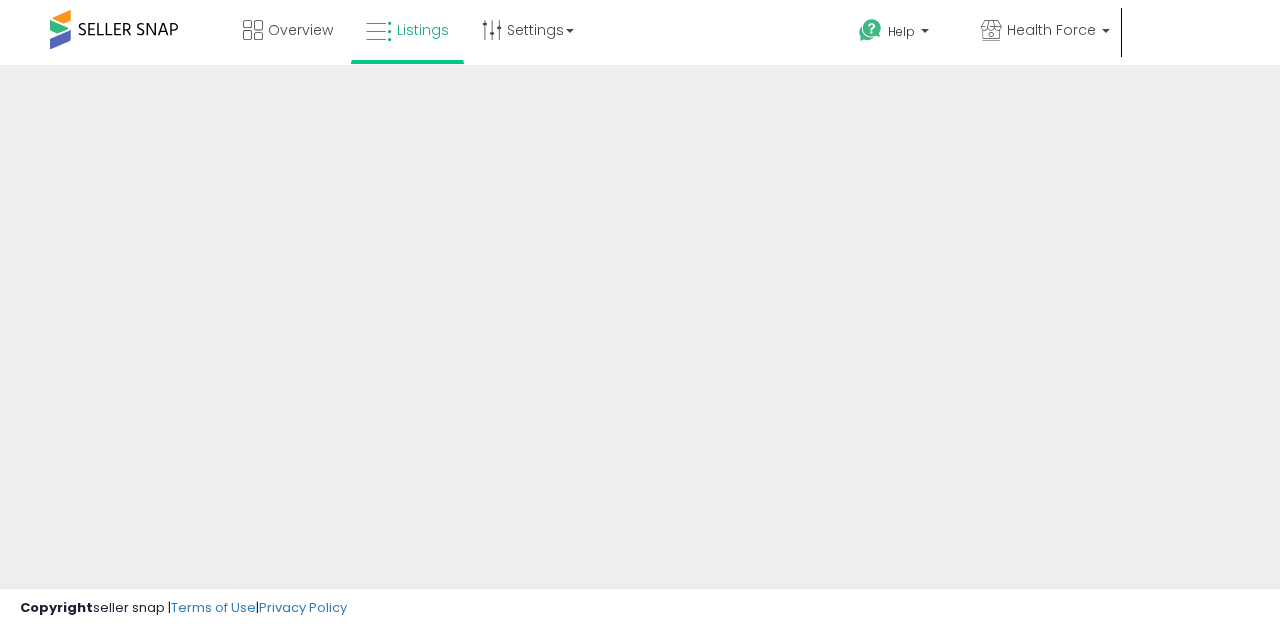 scroll, scrollTop: 0, scrollLeft: 0, axis: both 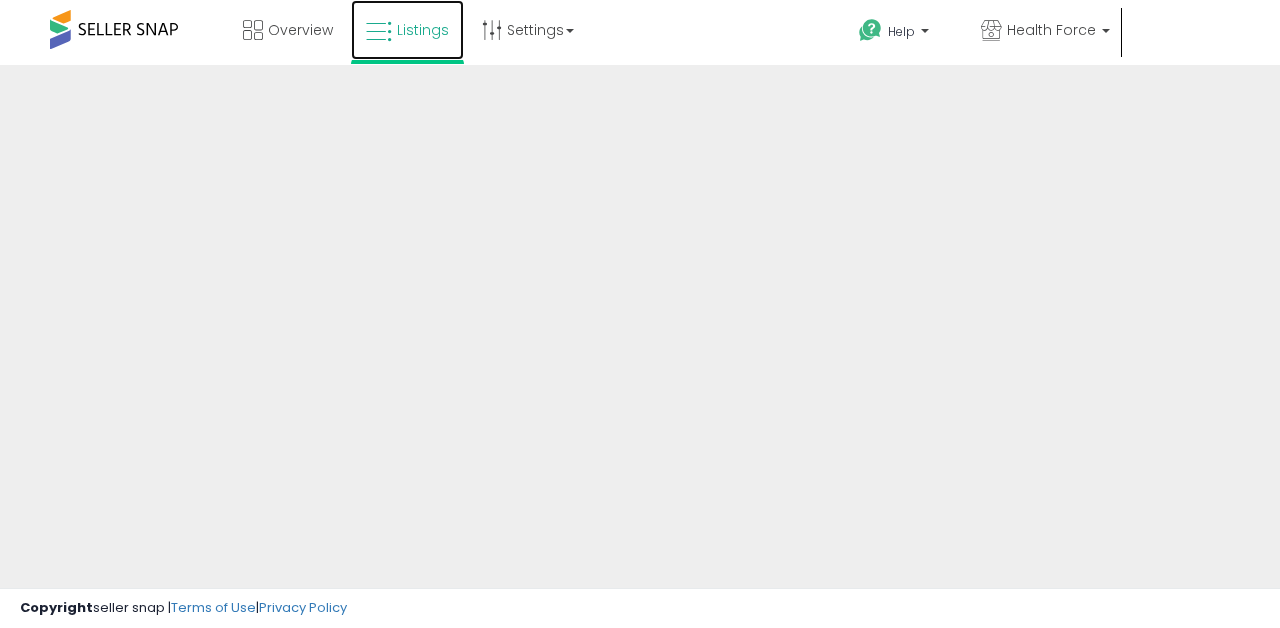click on "Listings" at bounding box center [407, 30] 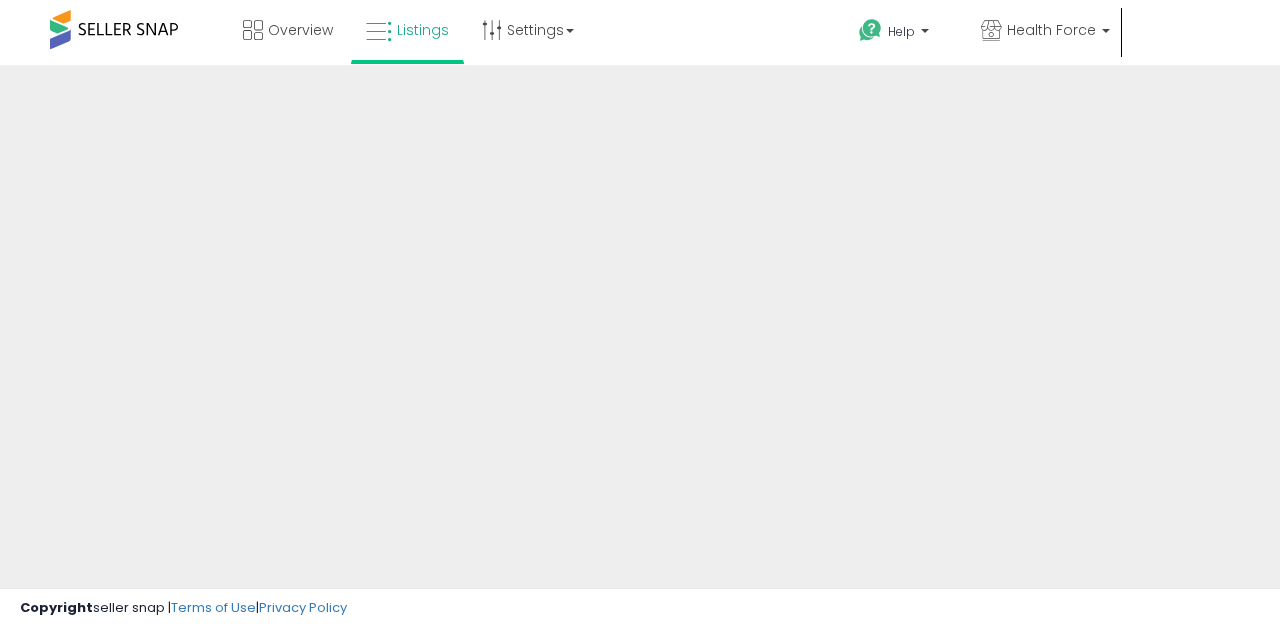 scroll, scrollTop: 0, scrollLeft: 0, axis: both 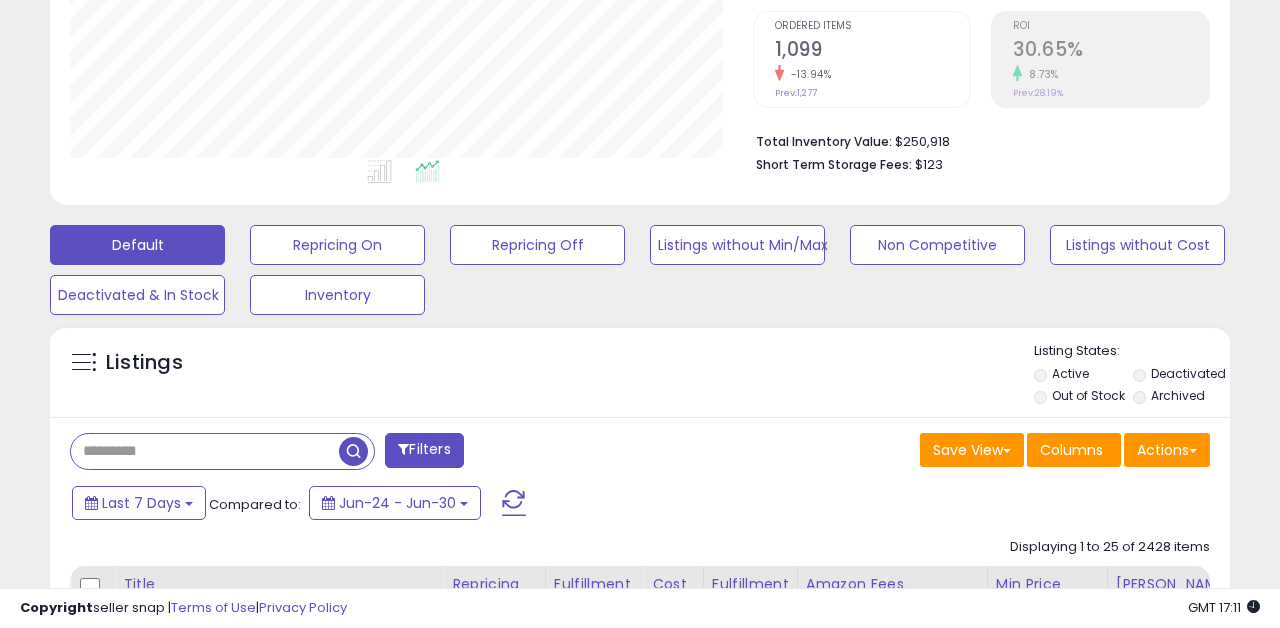 click at bounding box center [205, 451] 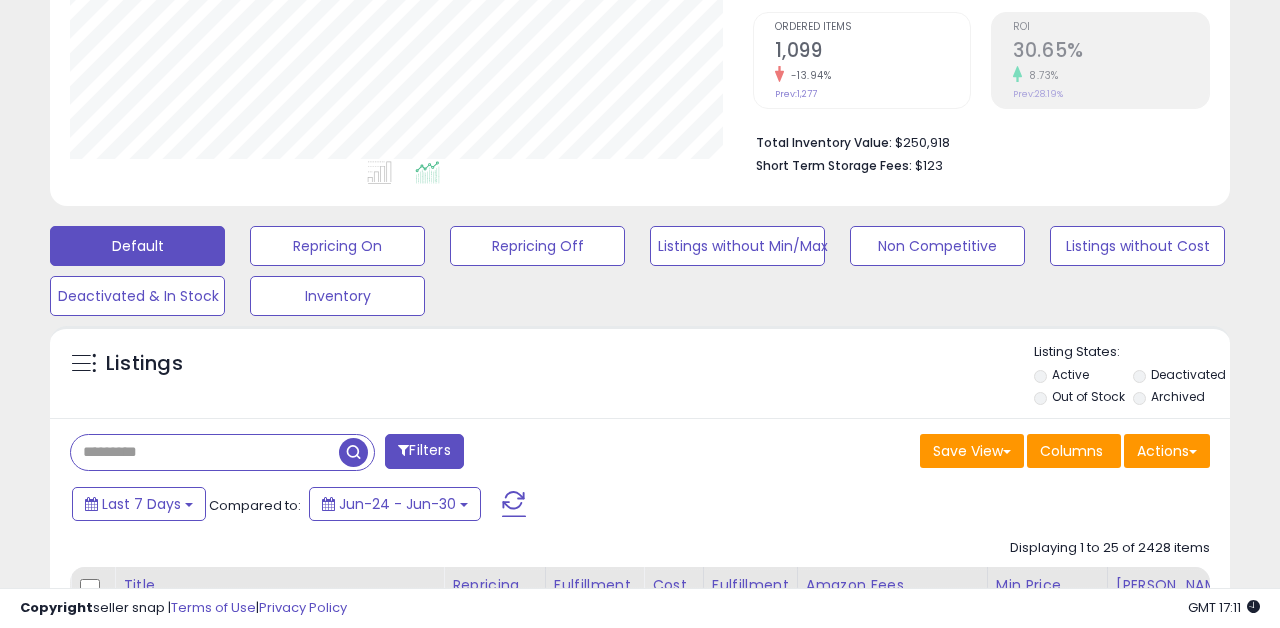 paste on "**********" 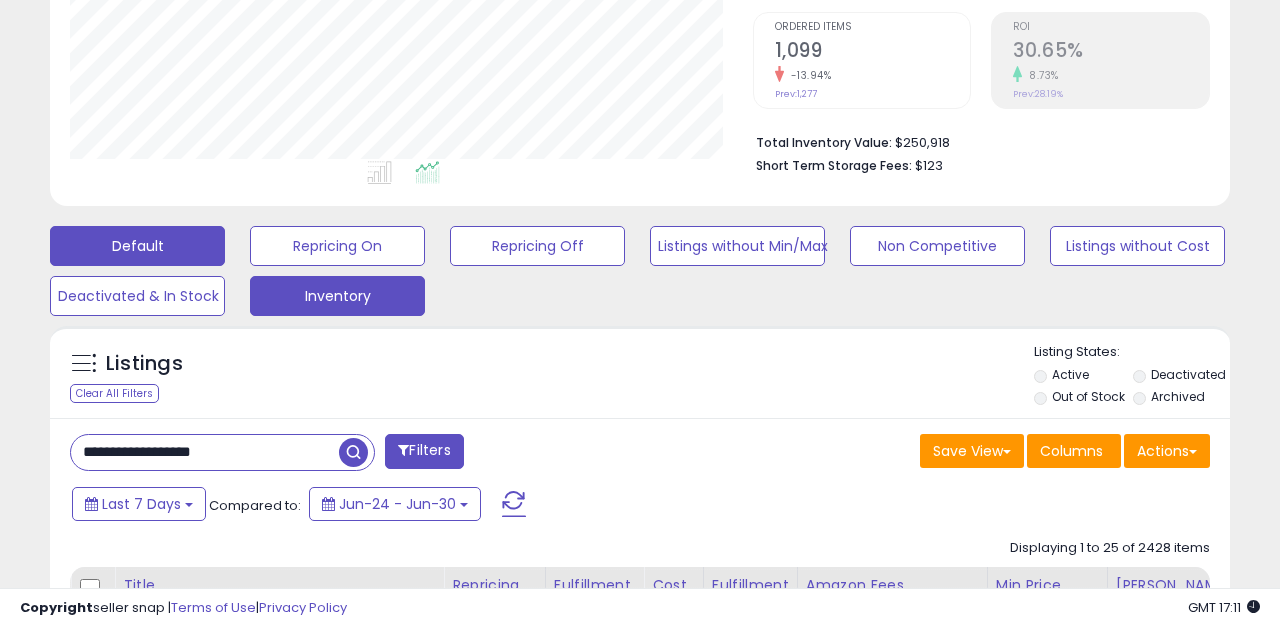 type on "**********" 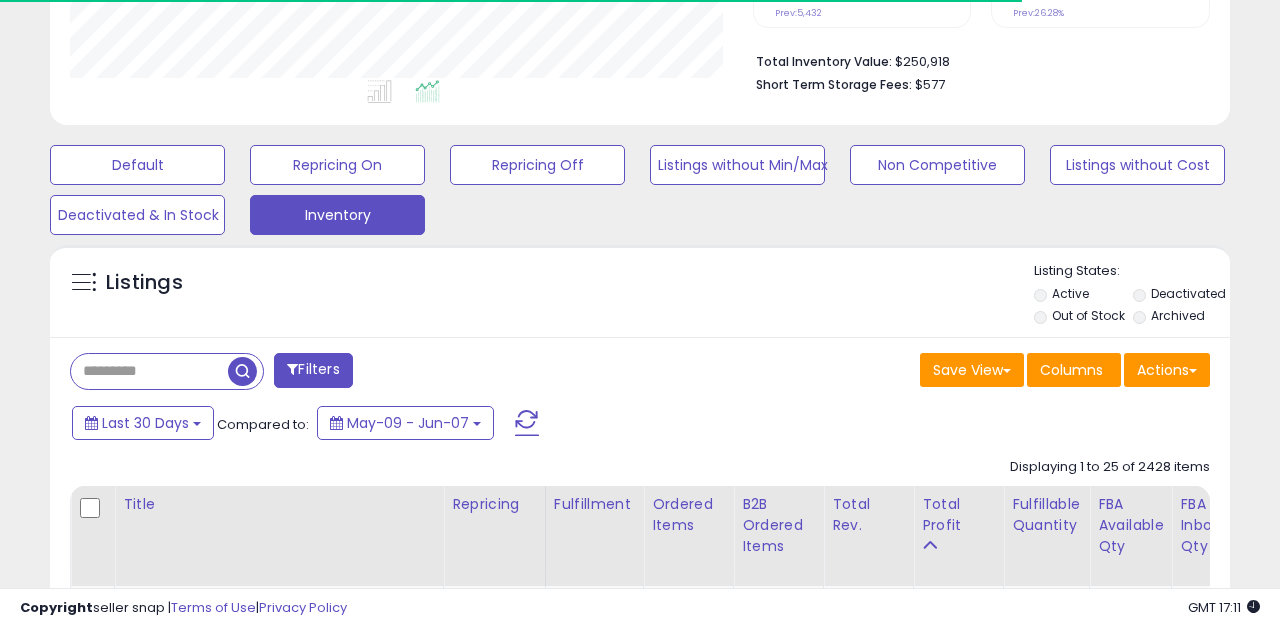 scroll, scrollTop: 571, scrollLeft: 0, axis: vertical 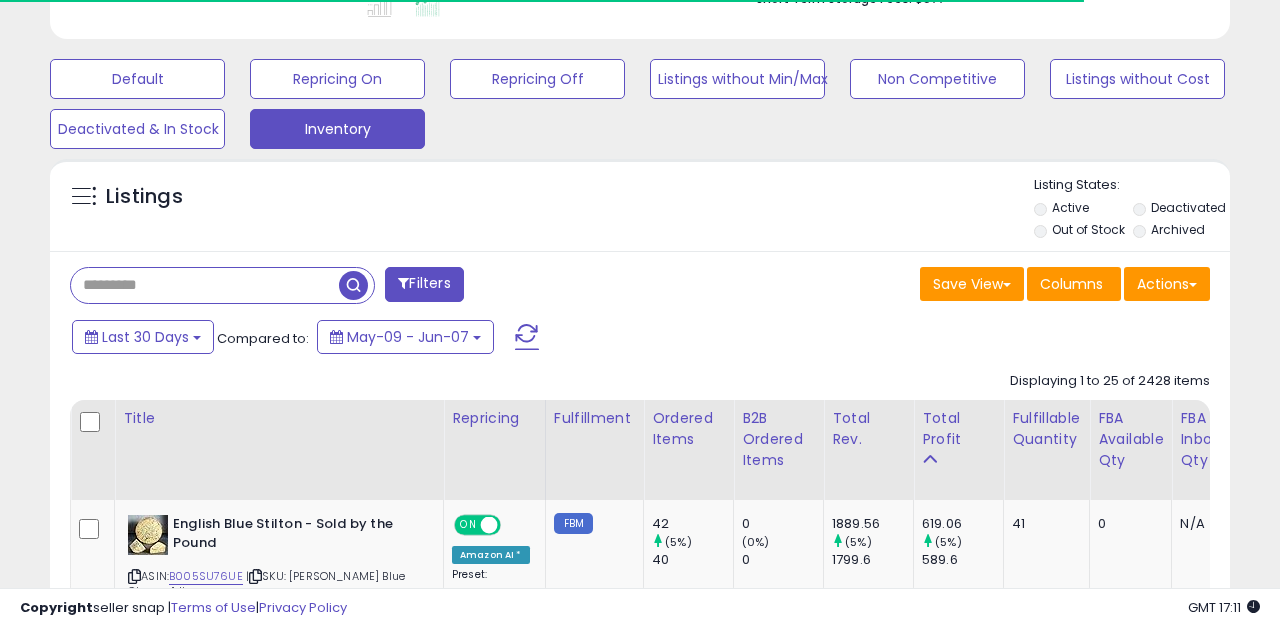 click at bounding box center (205, 285) 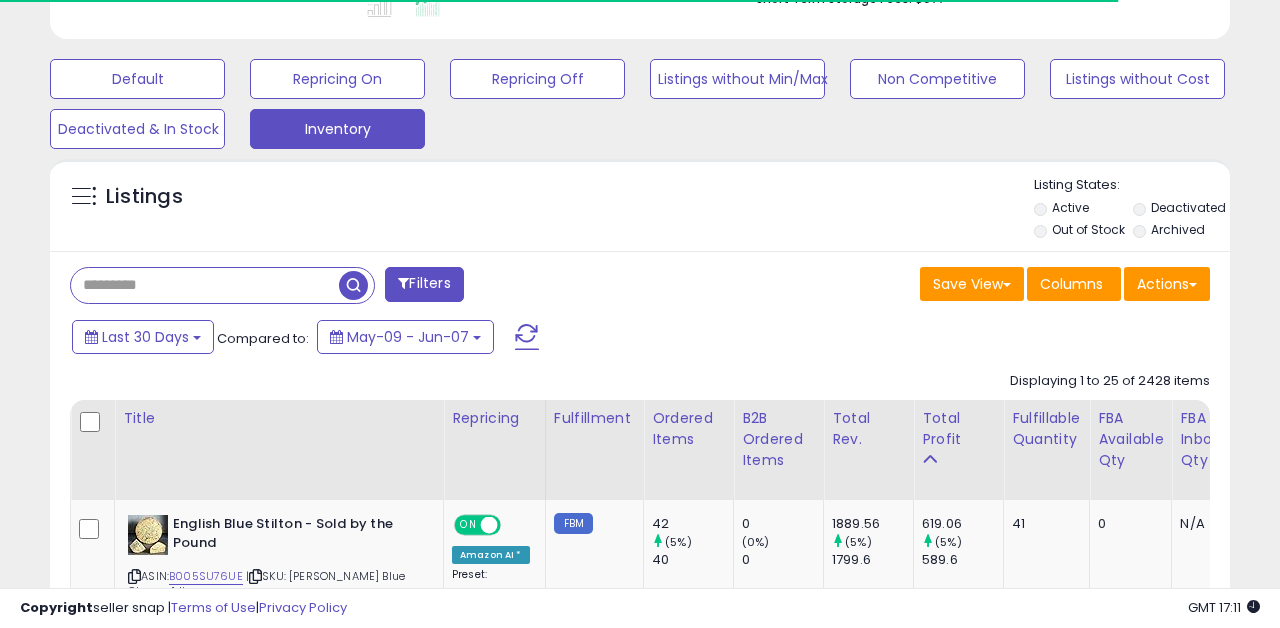 paste on "**********" 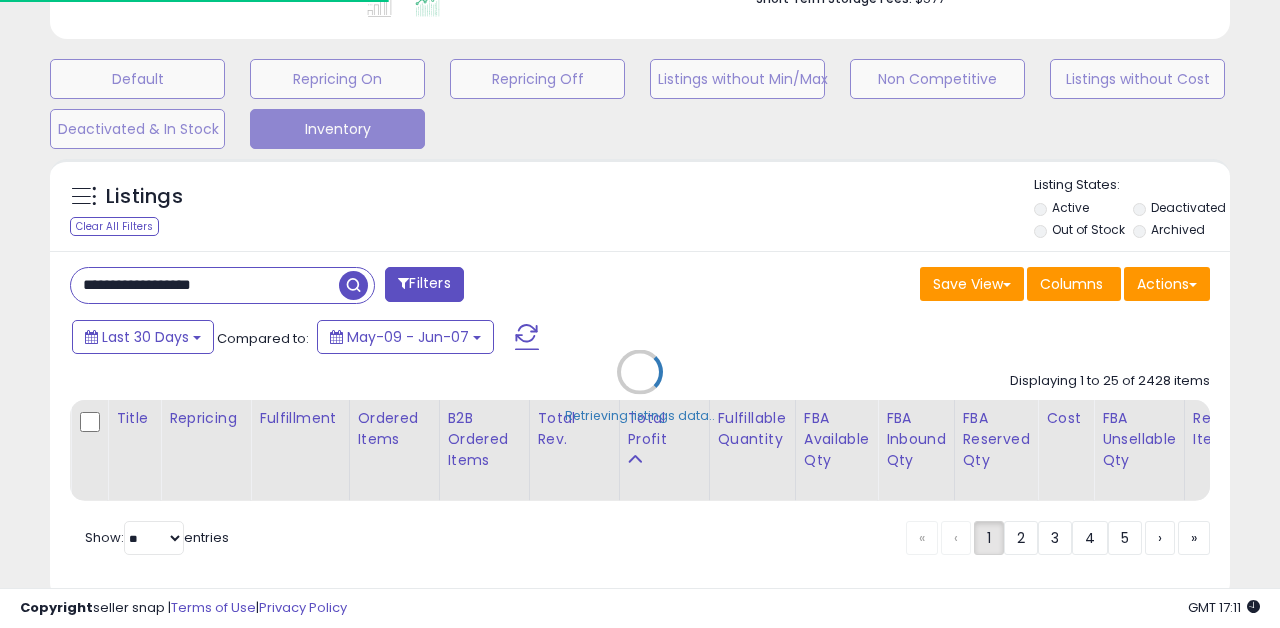 scroll, scrollTop: 999590, scrollLeft: 999317, axis: both 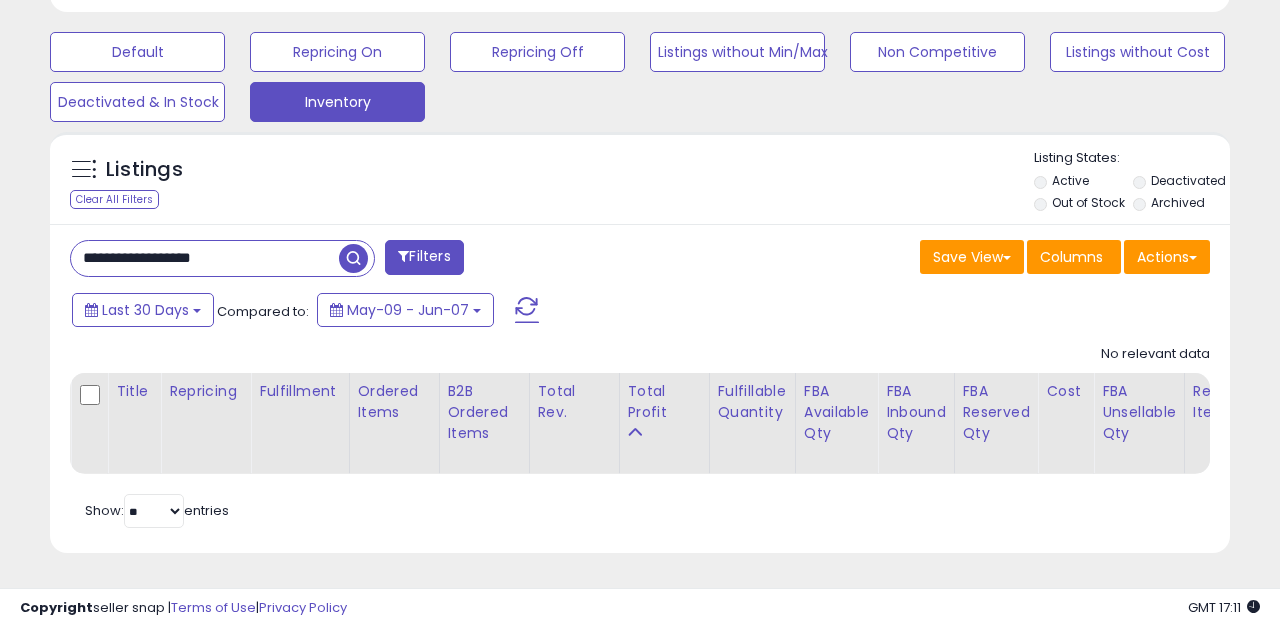 click on "**********" at bounding box center [205, 258] 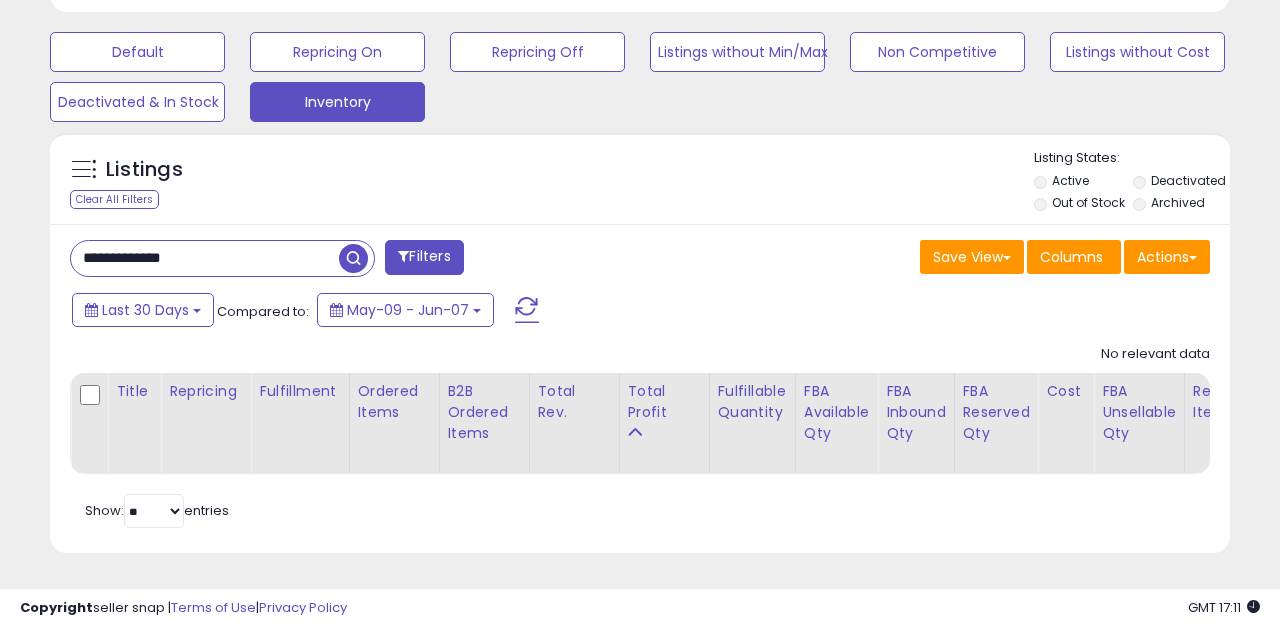click on "**********" at bounding box center (205, 258) 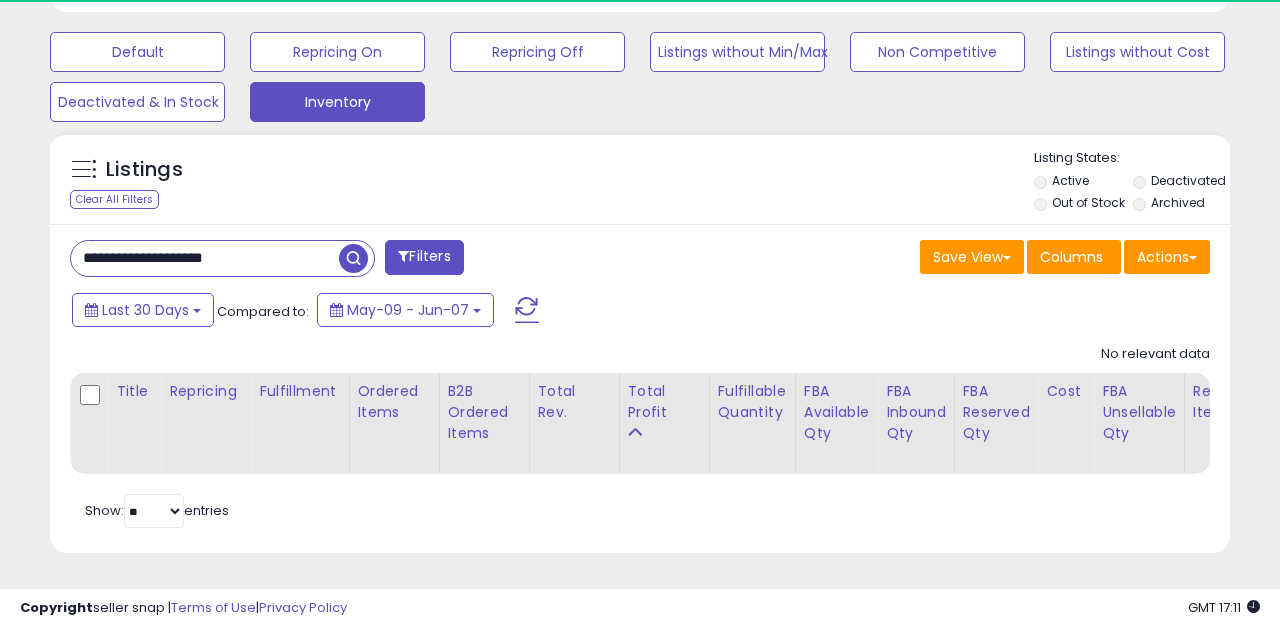 scroll, scrollTop: 999590, scrollLeft: 999317, axis: both 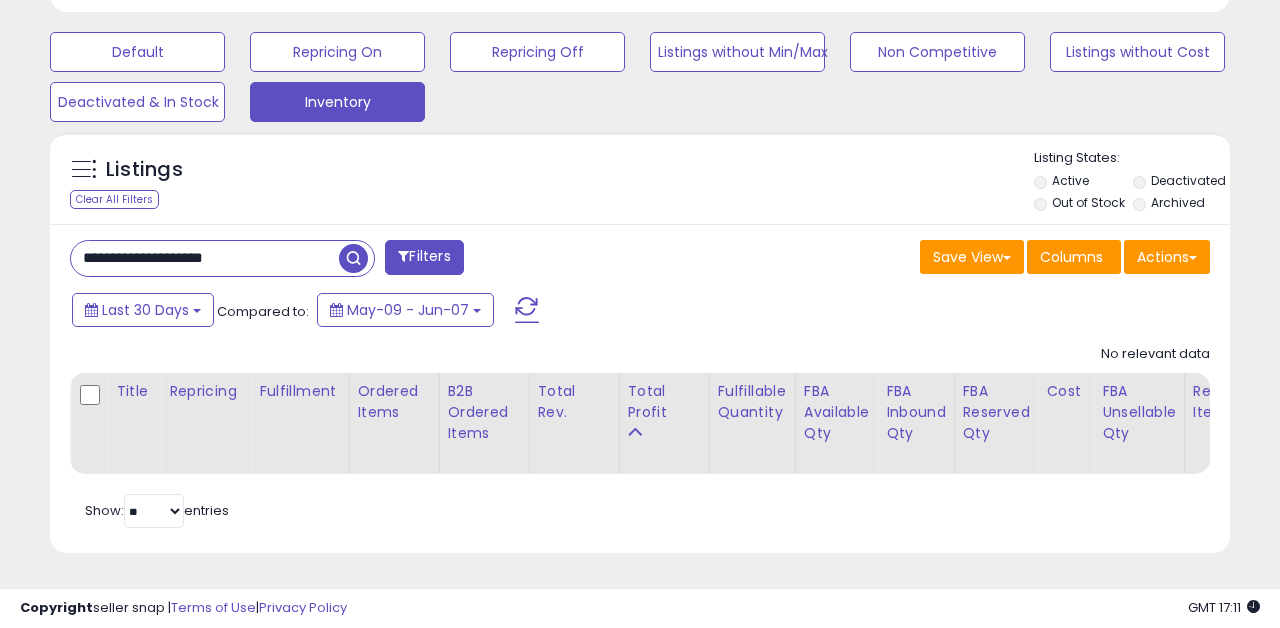 click on "**********" at bounding box center [205, 258] 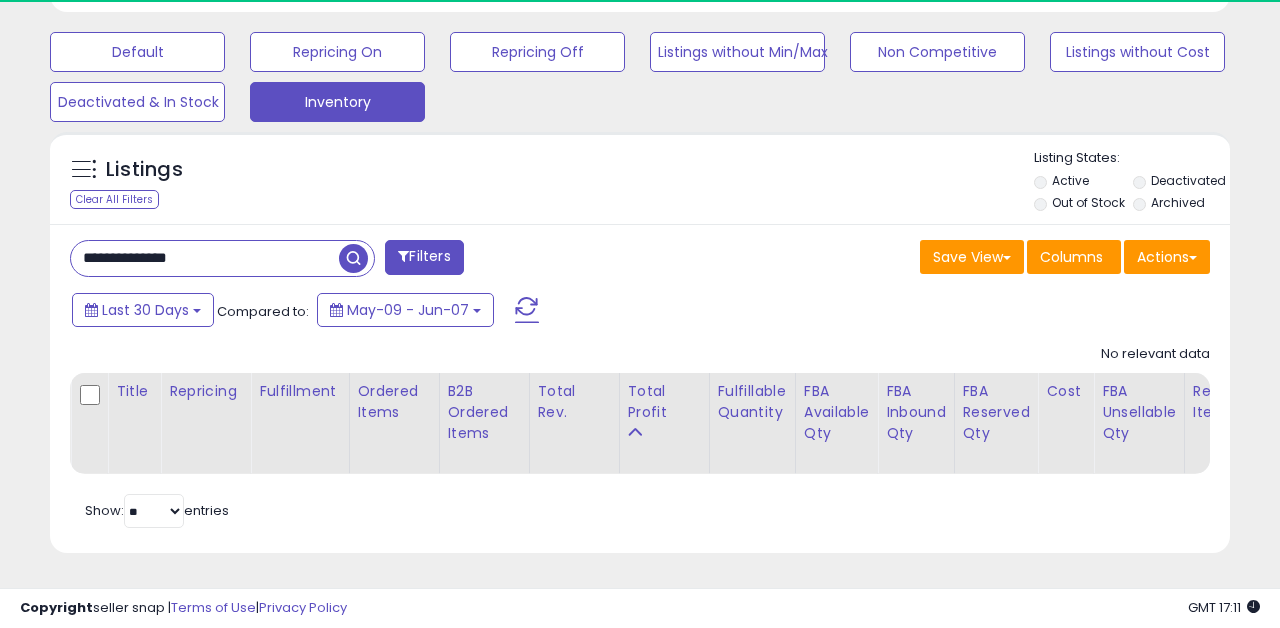 scroll, scrollTop: 999590, scrollLeft: 999317, axis: both 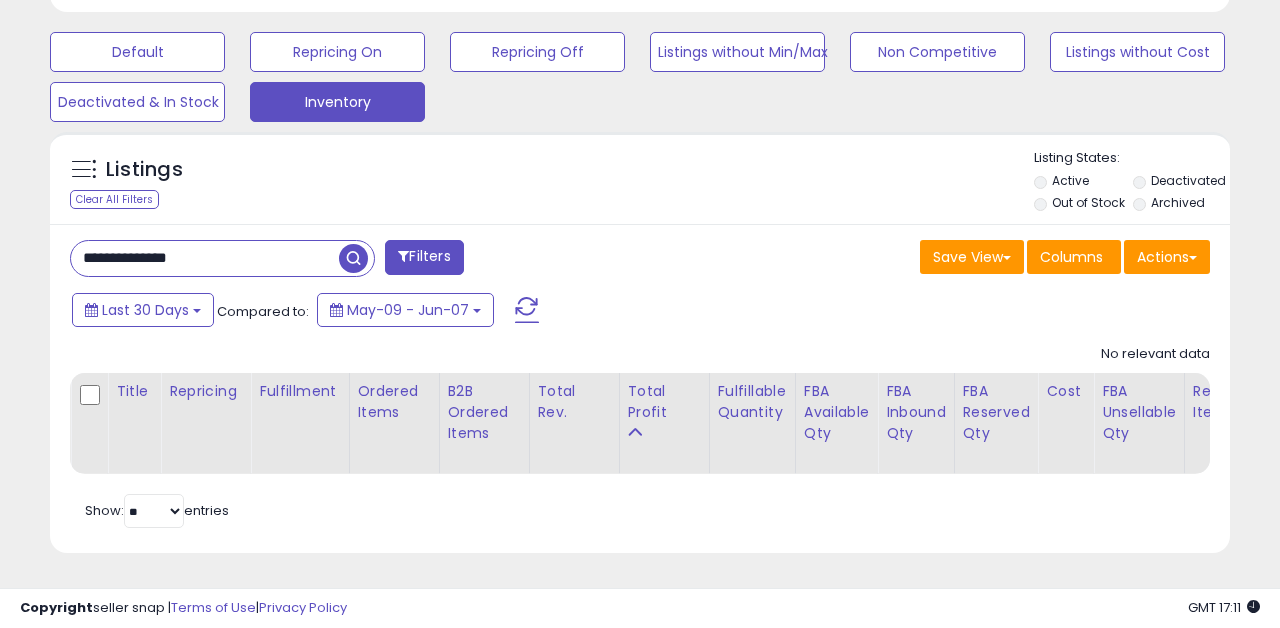 click on "**********" at bounding box center [205, 258] 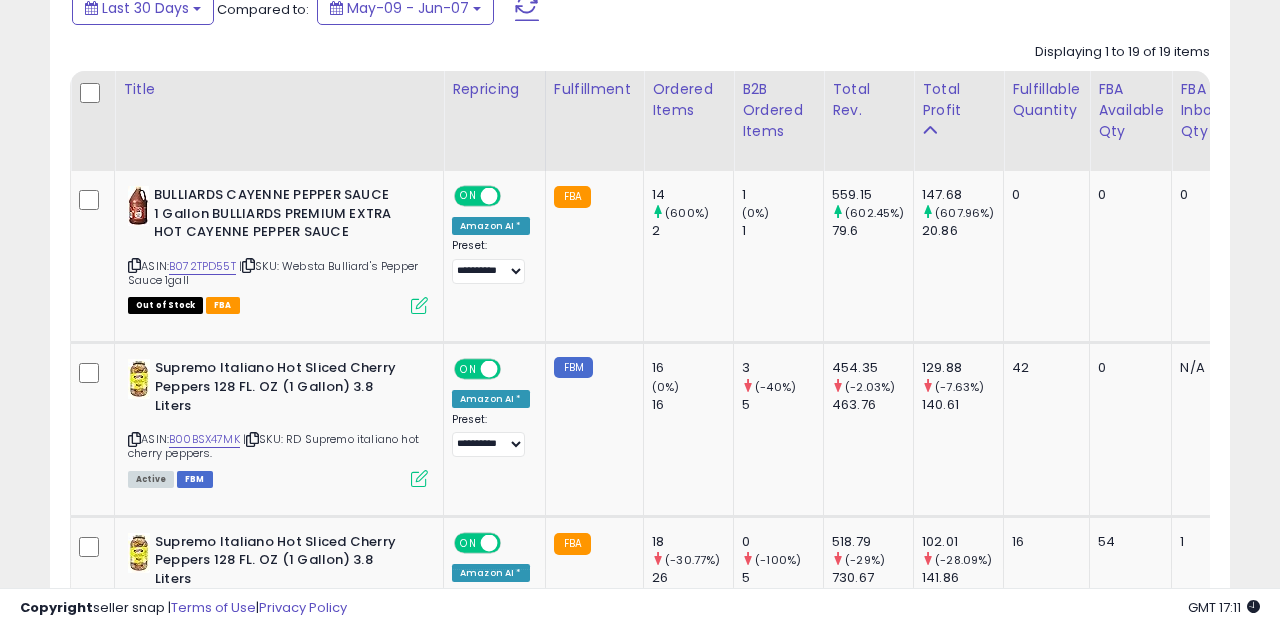 scroll, scrollTop: 1043, scrollLeft: 0, axis: vertical 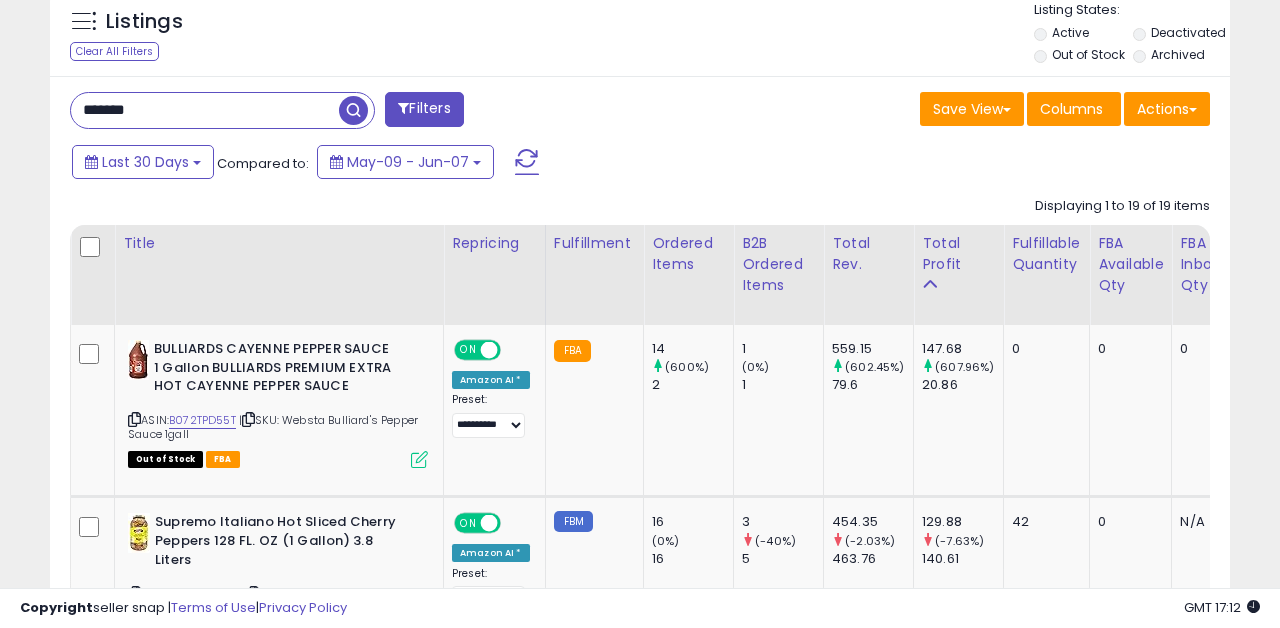 click on "*******" at bounding box center (205, 110) 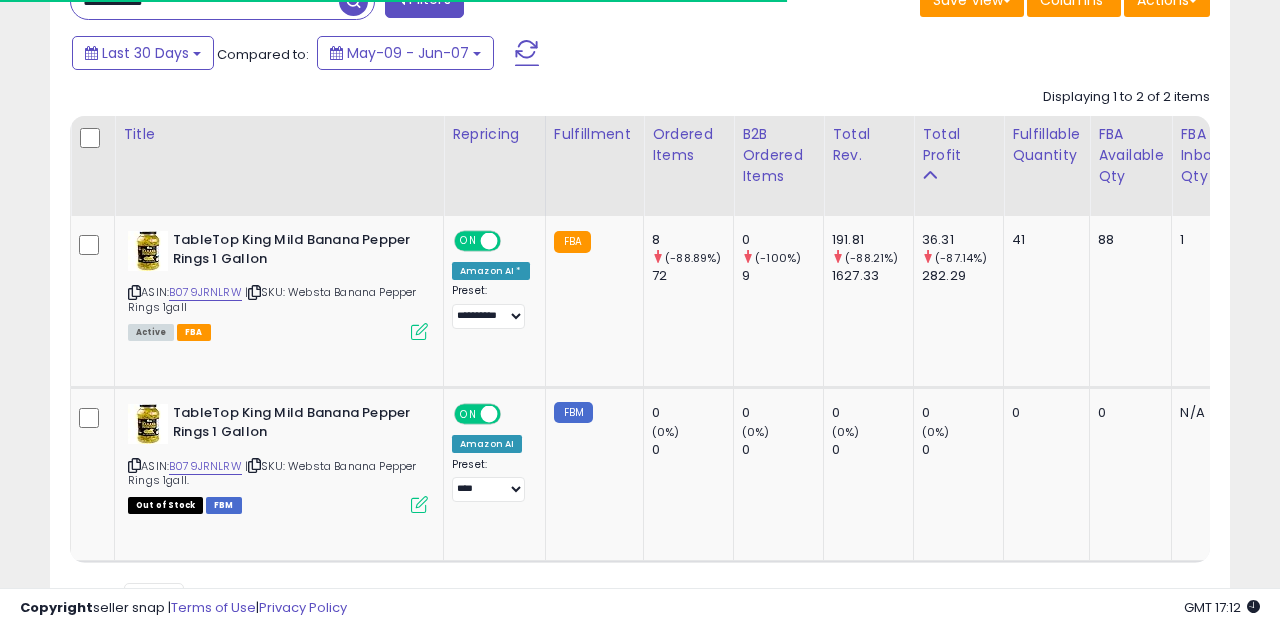 scroll, scrollTop: 858, scrollLeft: 0, axis: vertical 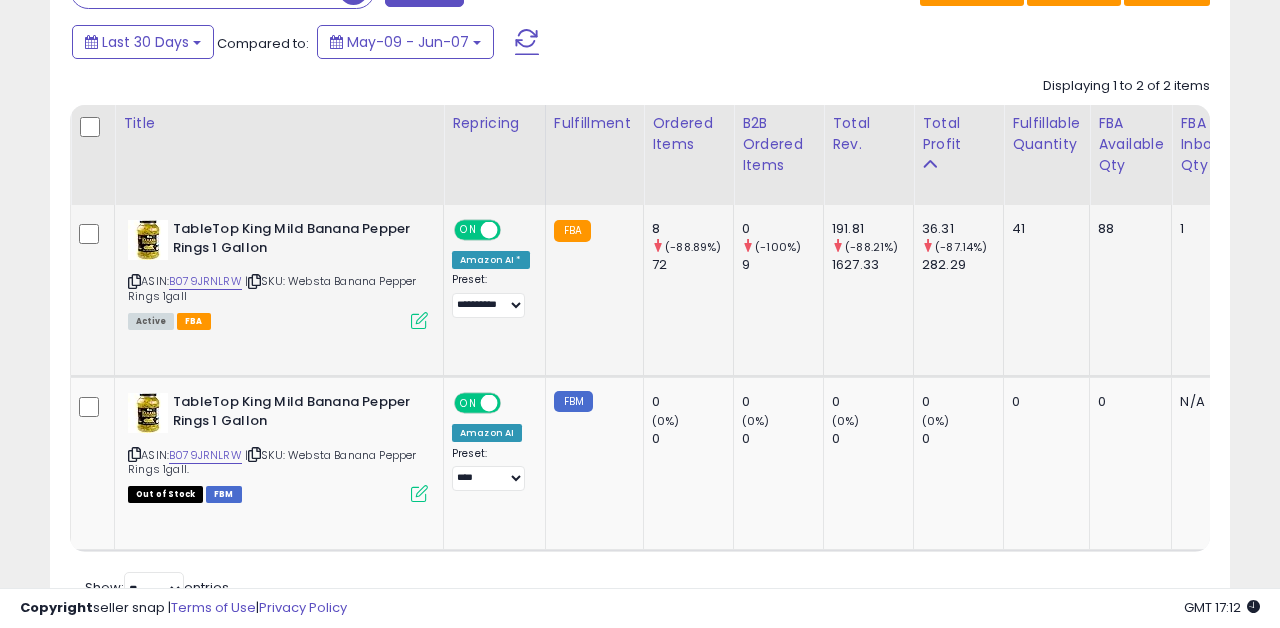 click at bounding box center [419, 320] 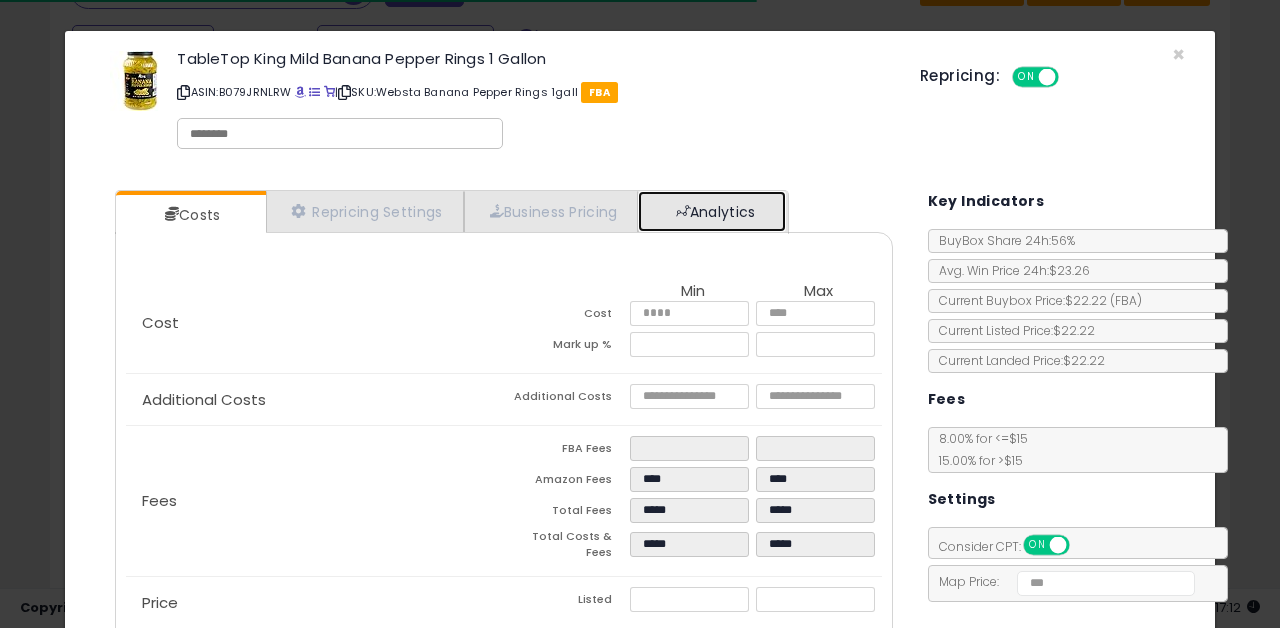click on "Analytics" at bounding box center (712, 211) 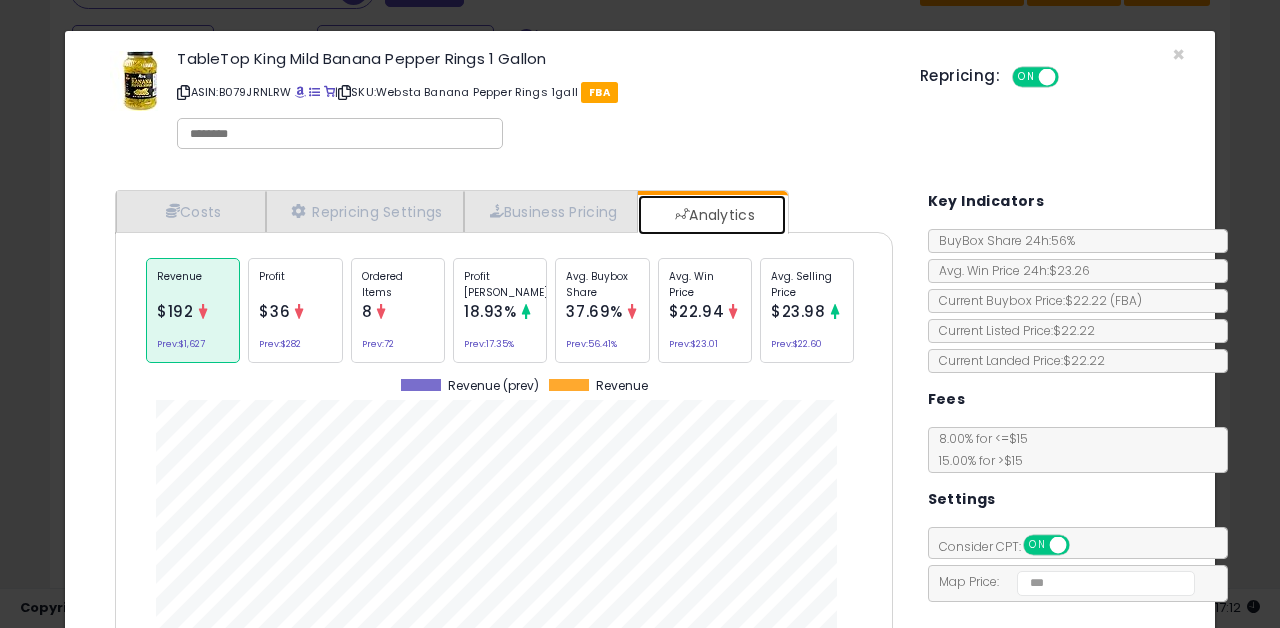 scroll, scrollTop: 999385, scrollLeft: 999182, axis: both 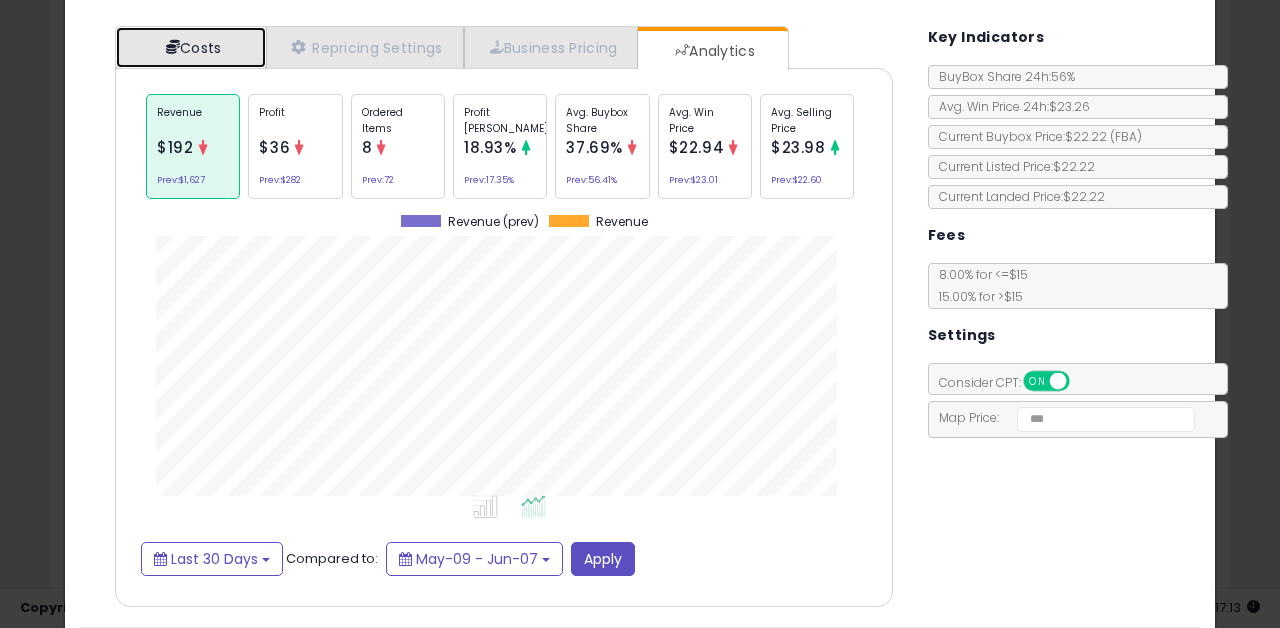 click on "Costs" at bounding box center (191, 47) 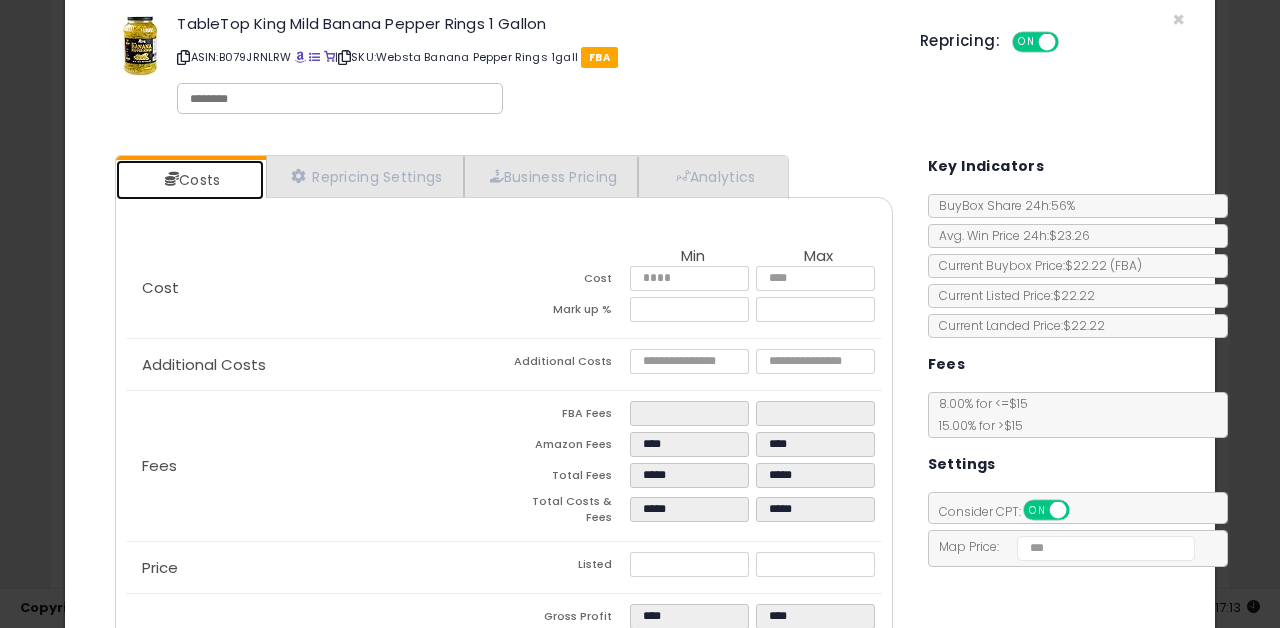 scroll, scrollTop: 0, scrollLeft: 0, axis: both 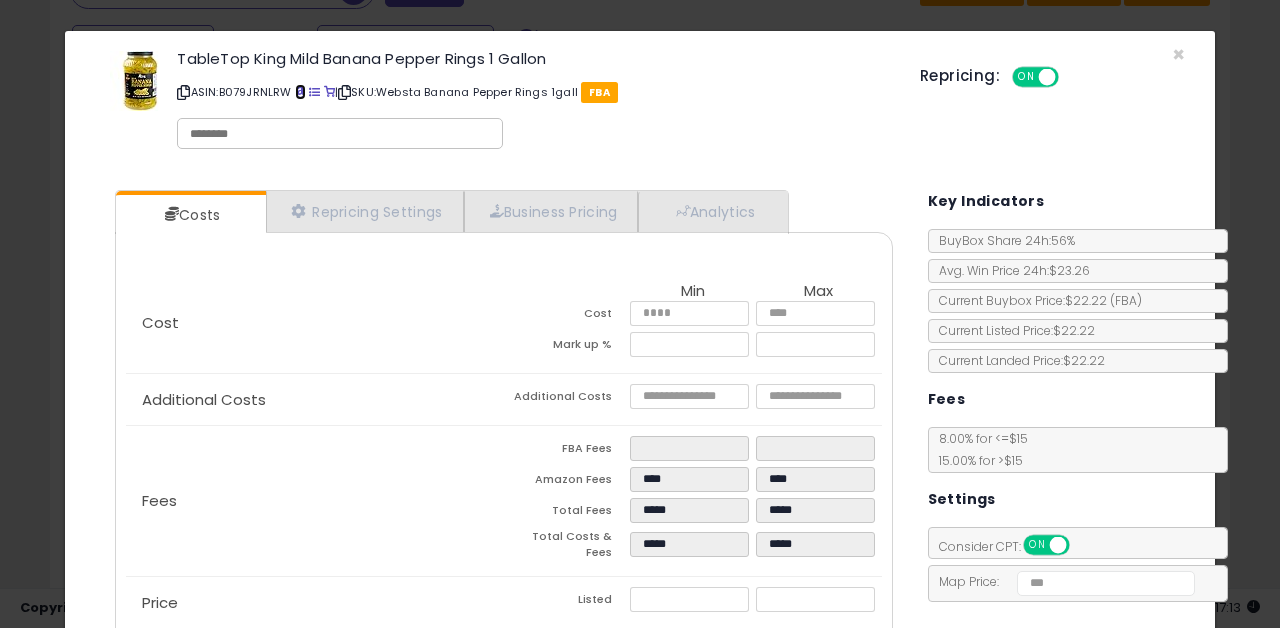 click at bounding box center (300, 92) 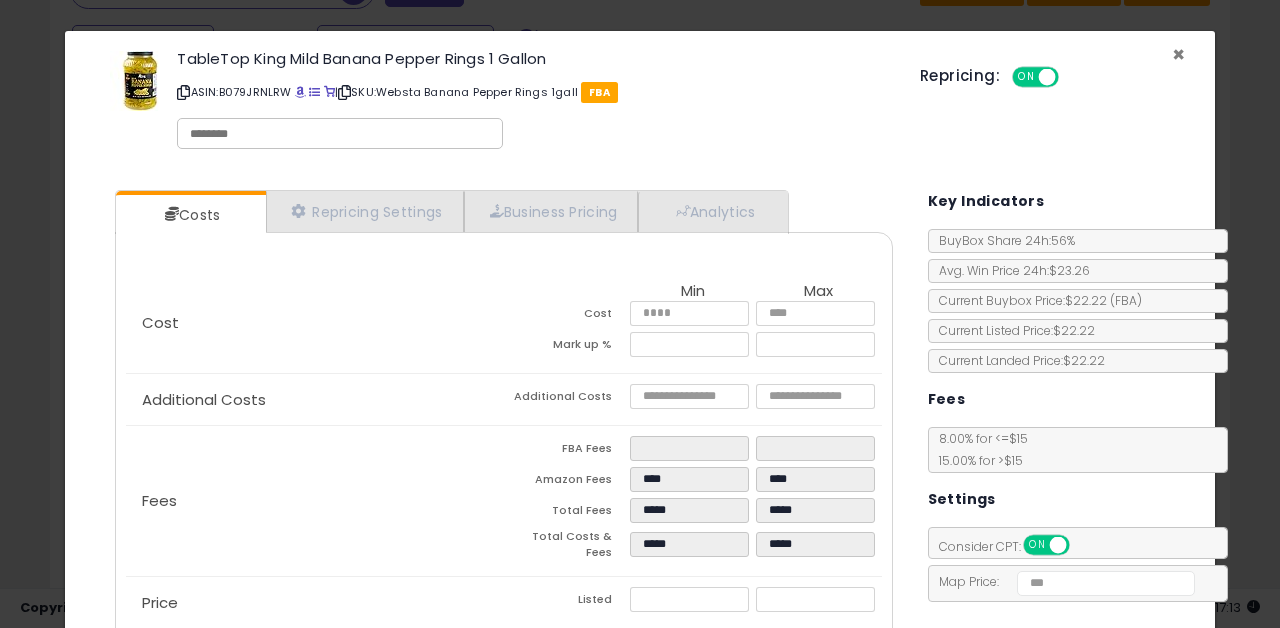 click on "×" at bounding box center (1178, 54) 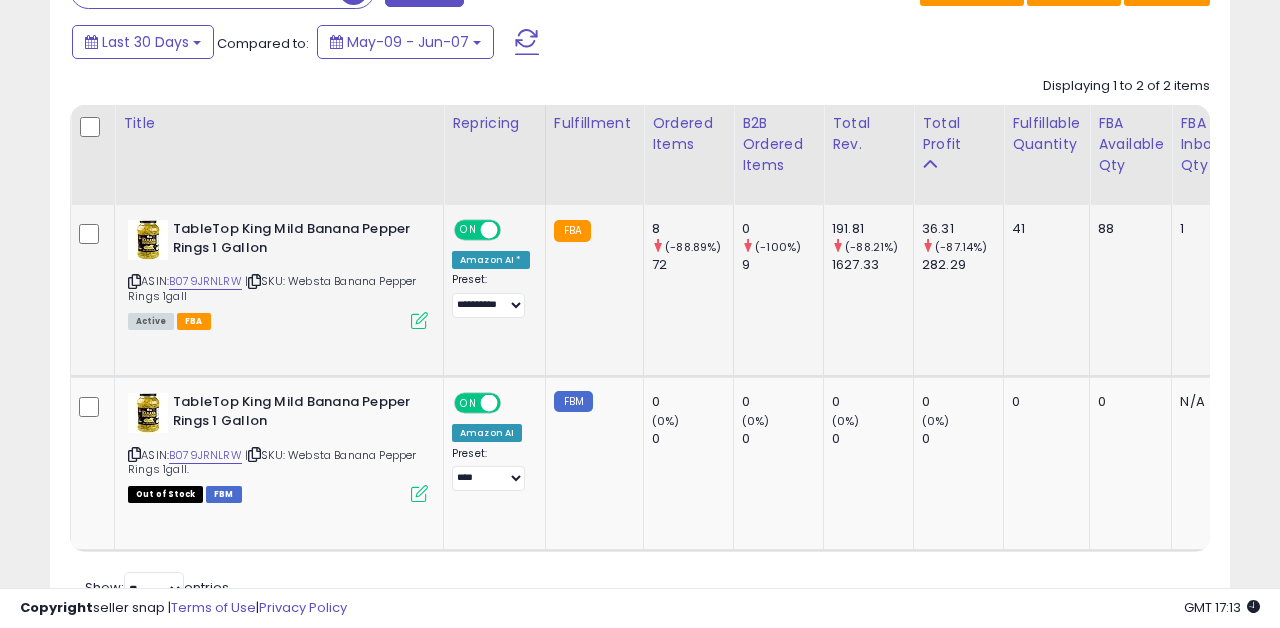 scroll, scrollTop: 0, scrollLeft: 48, axis: horizontal 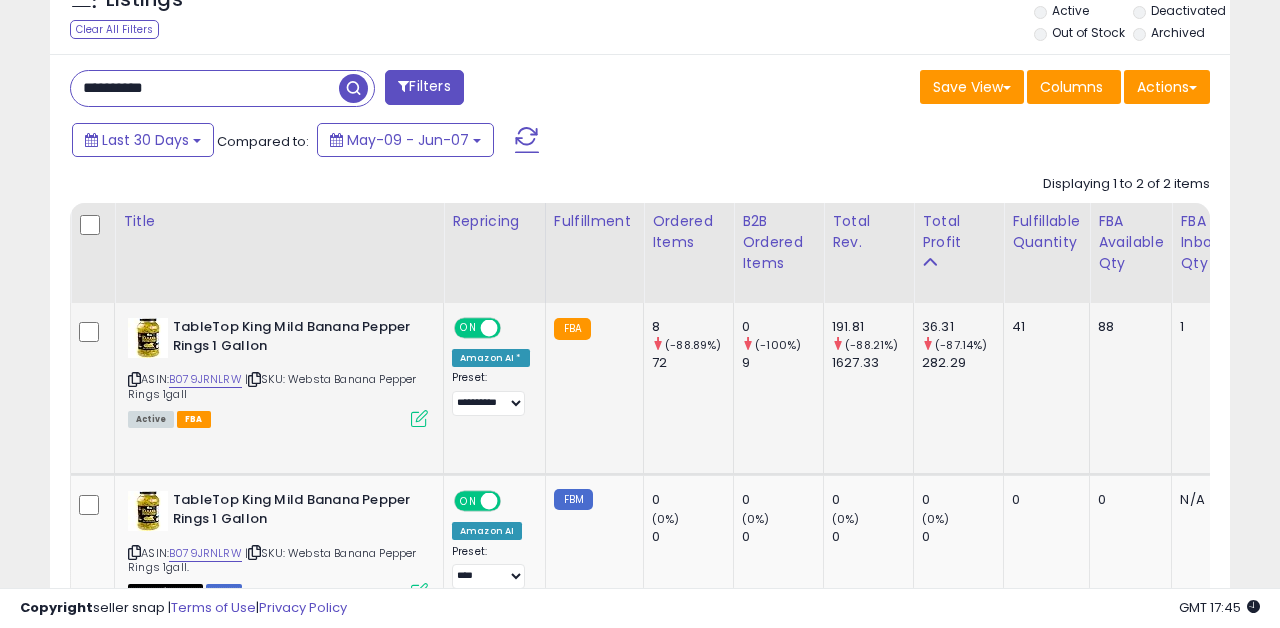 click at bounding box center (419, 418) 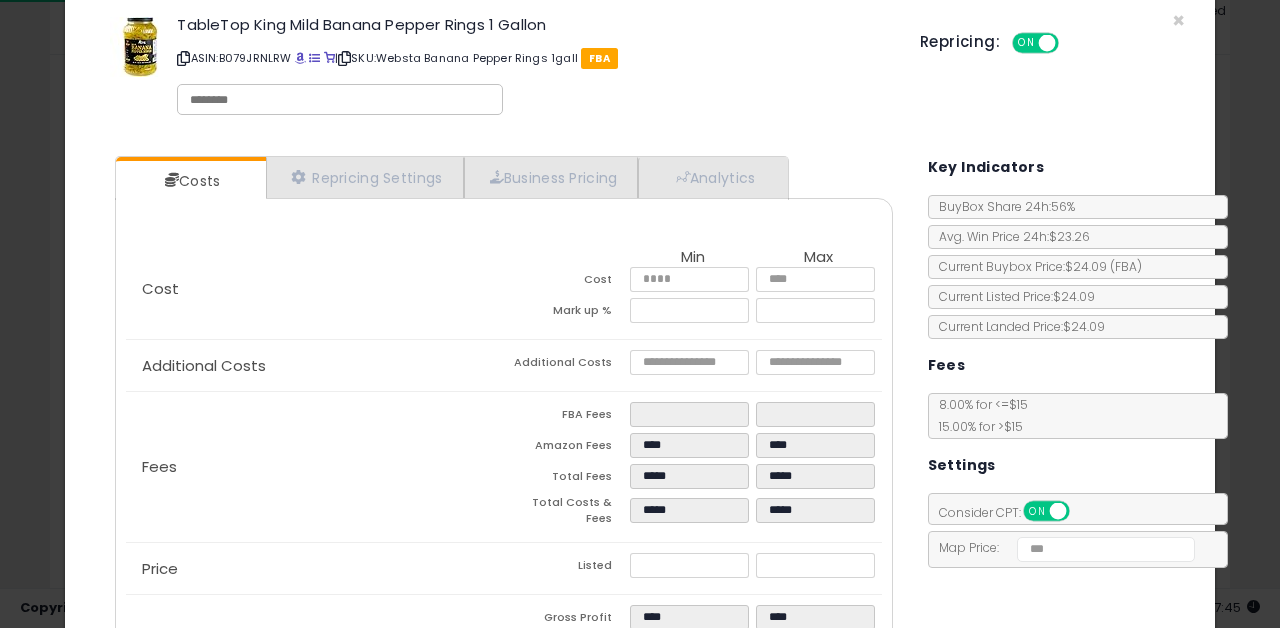 scroll, scrollTop: 33, scrollLeft: 0, axis: vertical 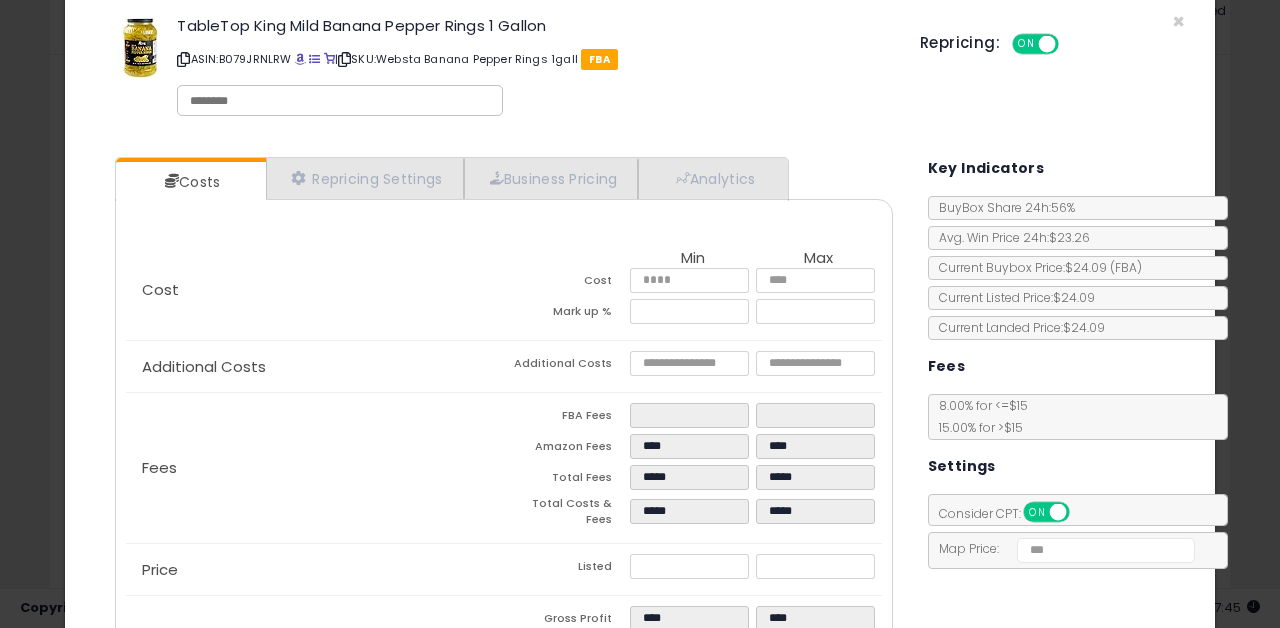 click on "× Close
TableTop King Mild Banana Pepper Rings 1 Gallon
ASIN:  B079JRNLRW
|
SKU:  Websta Banana Pepper Rings 1gall
FBA
Repricing:
ON   OFF" at bounding box center [640, 70] 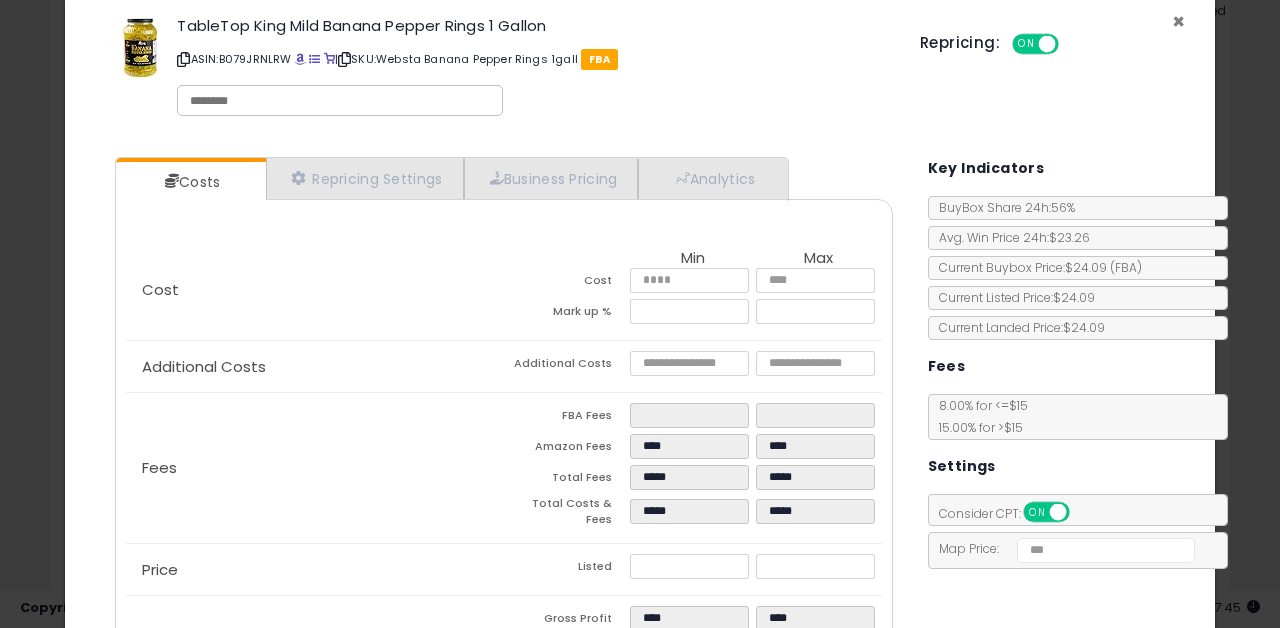 click on "×" at bounding box center (1178, 21) 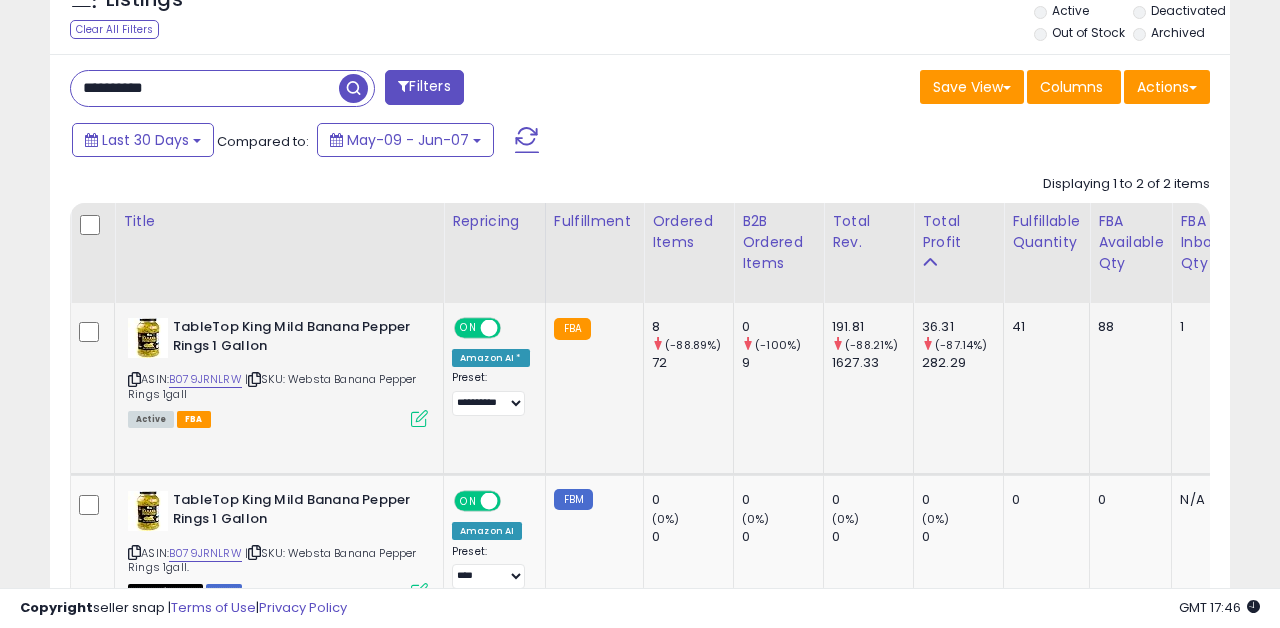 click at bounding box center (419, 418) 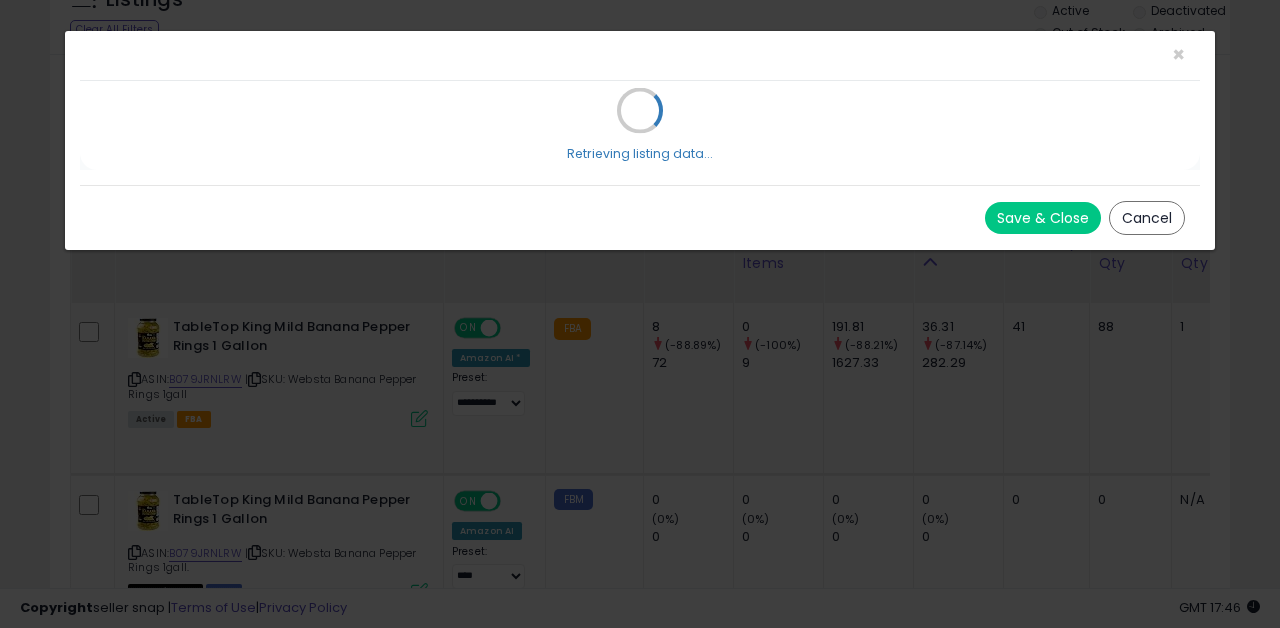 scroll, scrollTop: 0, scrollLeft: 0, axis: both 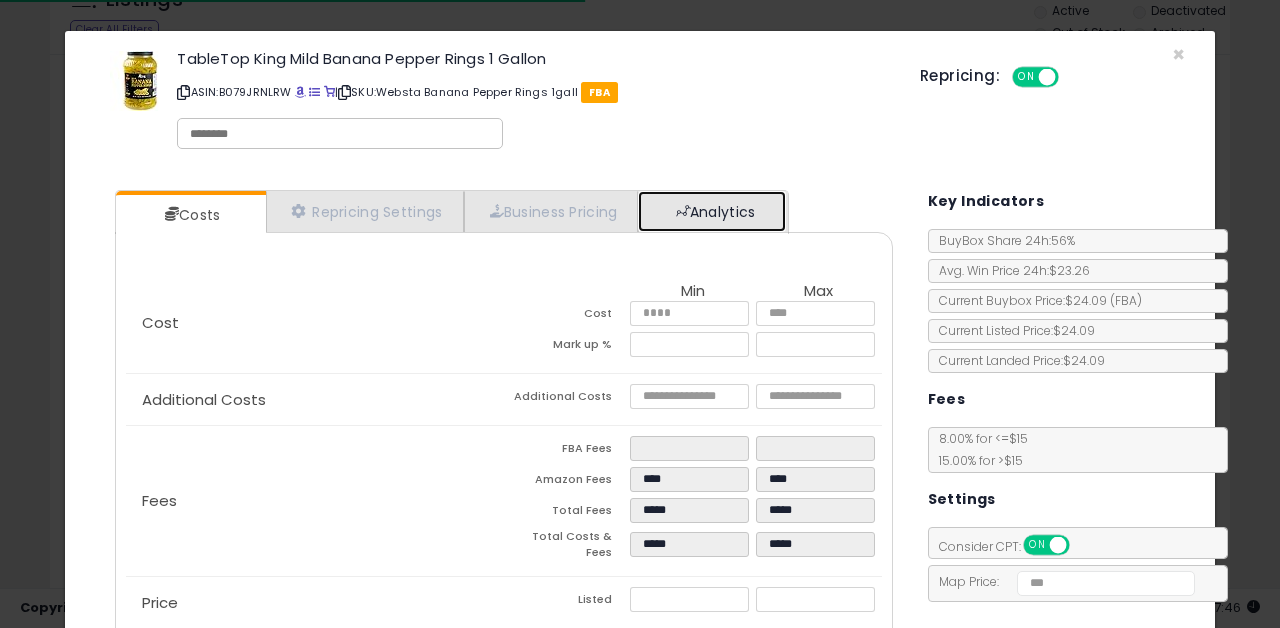click on "Analytics" at bounding box center (712, 211) 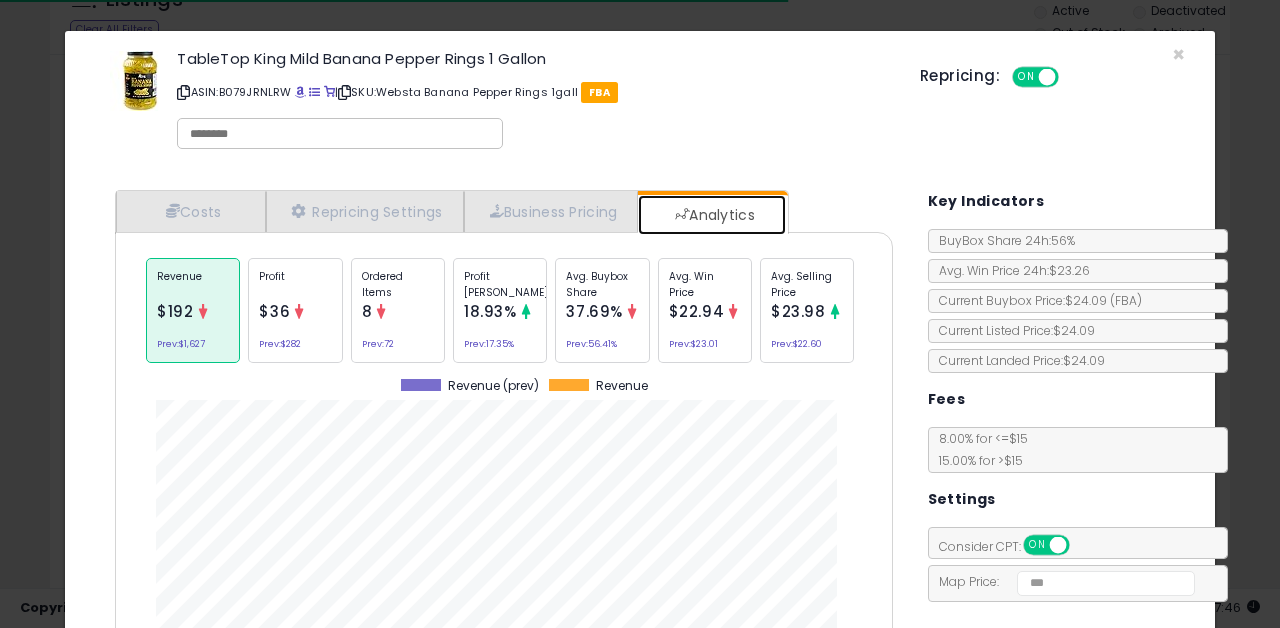 scroll, scrollTop: 999385, scrollLeft: 999182, axis: both 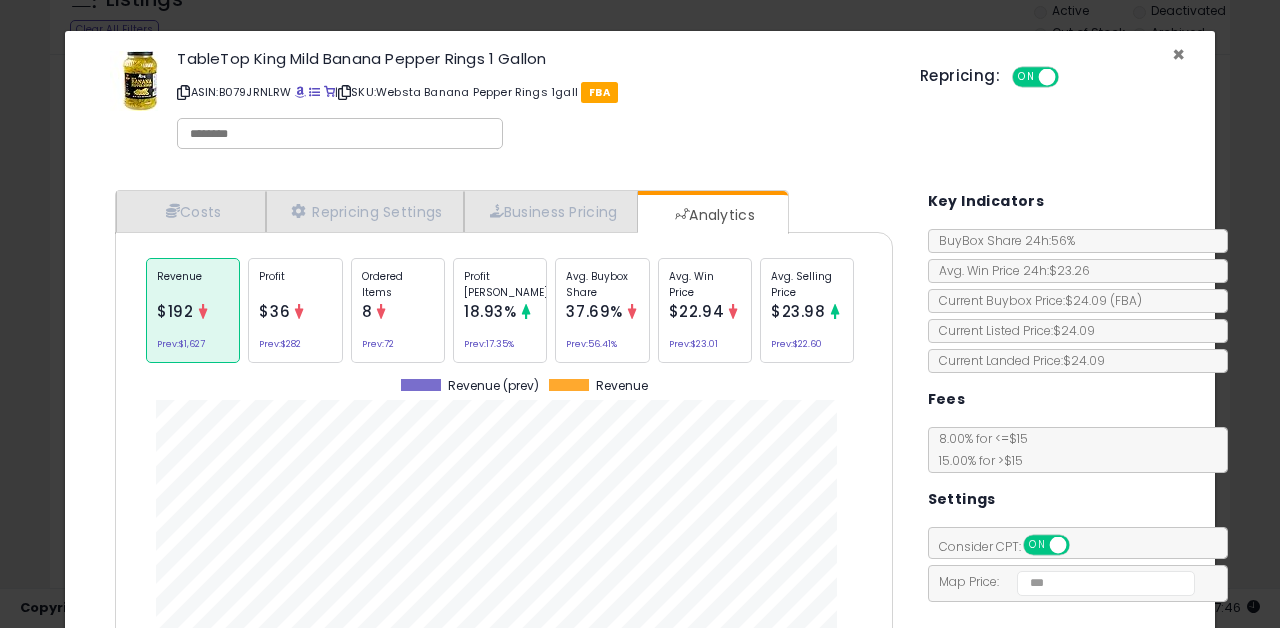 click on "×" at bounding box center [1178, 54] 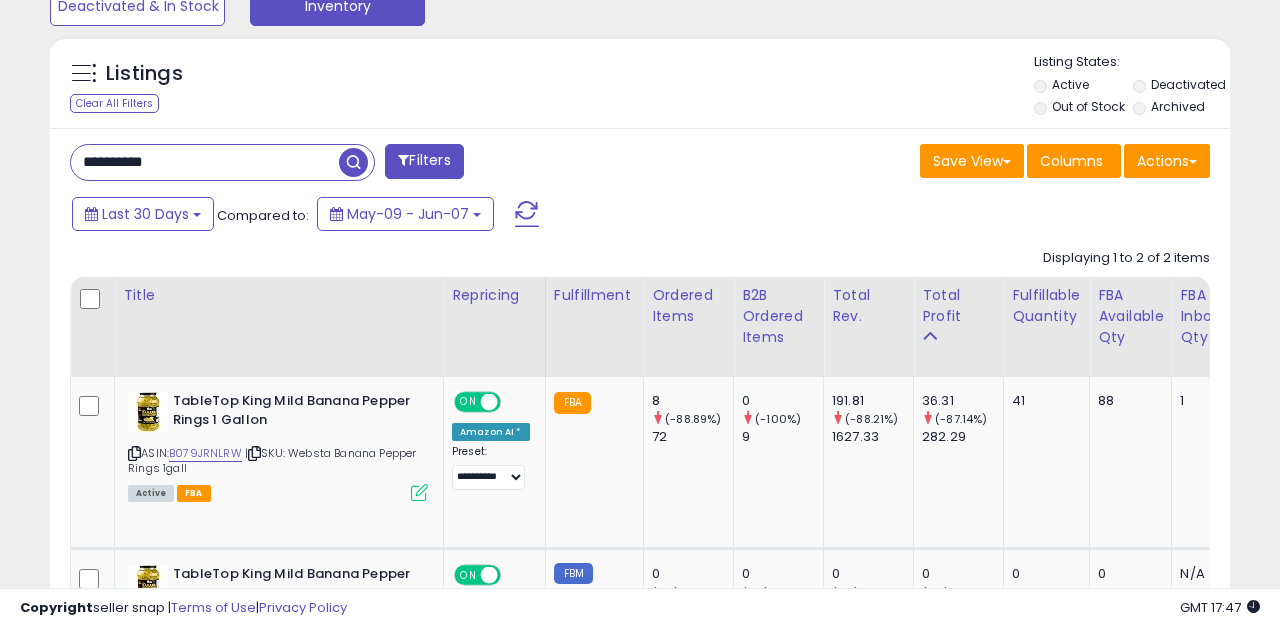 scroll, scrollTop: 823, scrollLeft: 0, axis: vertical 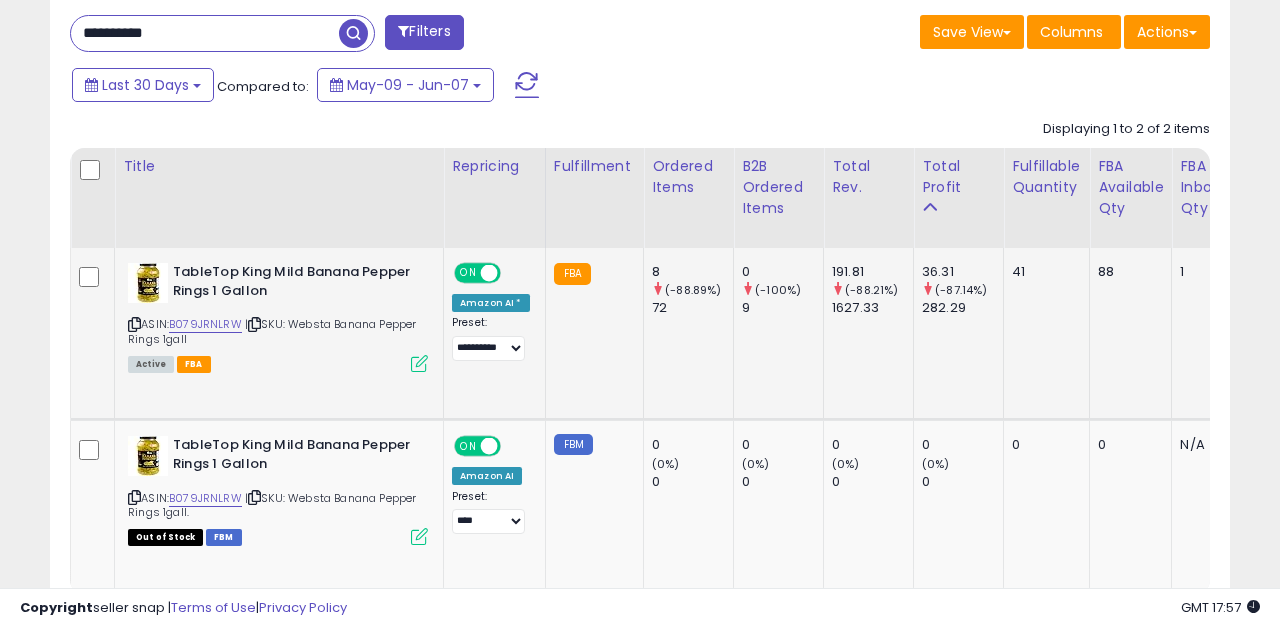click on "FBA" 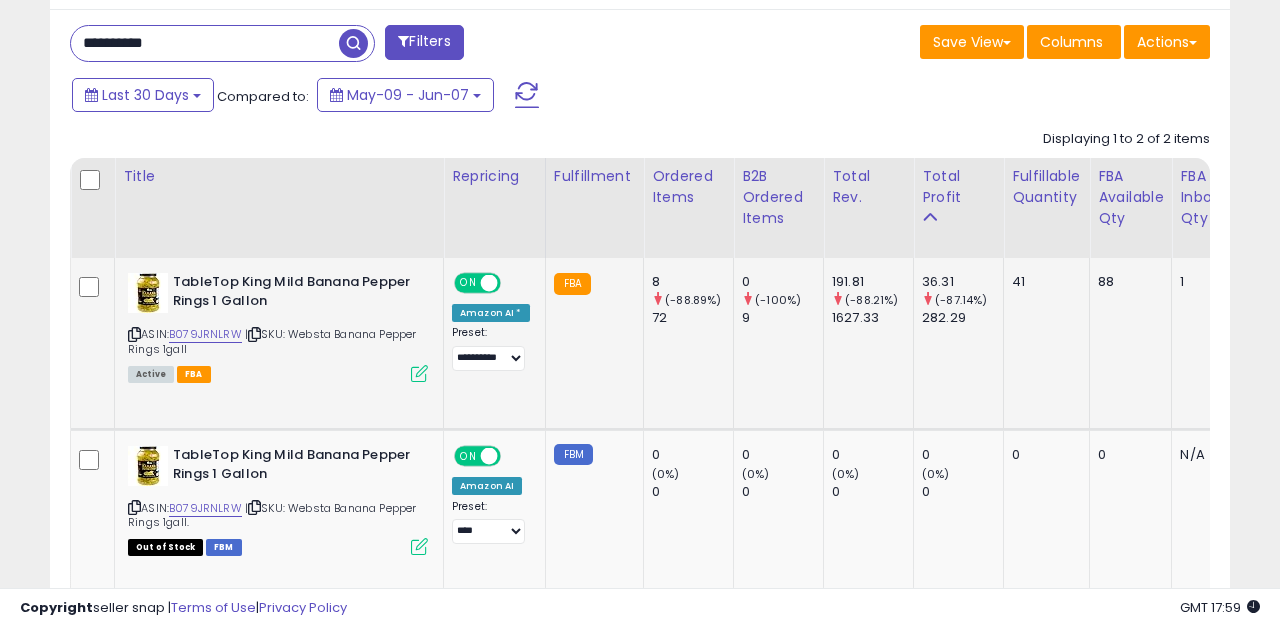 scroll, scrollTop: 808, scrollLeft: 0, axis: vertical 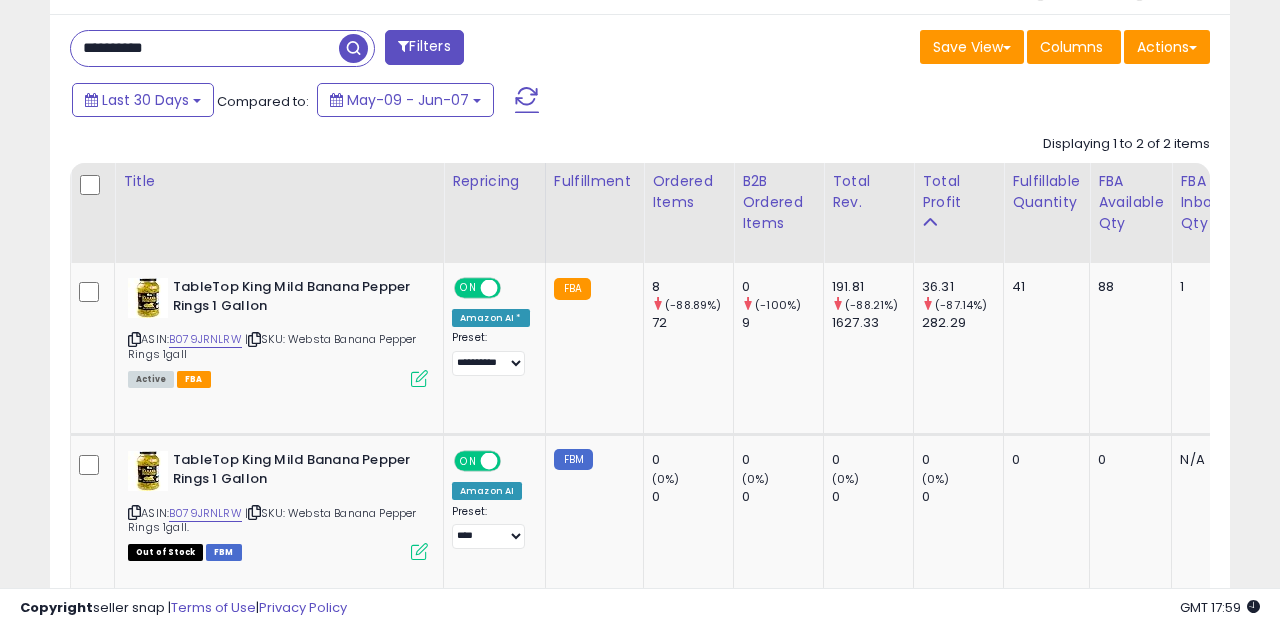 click on "**********" at bounding box center (205, 48) 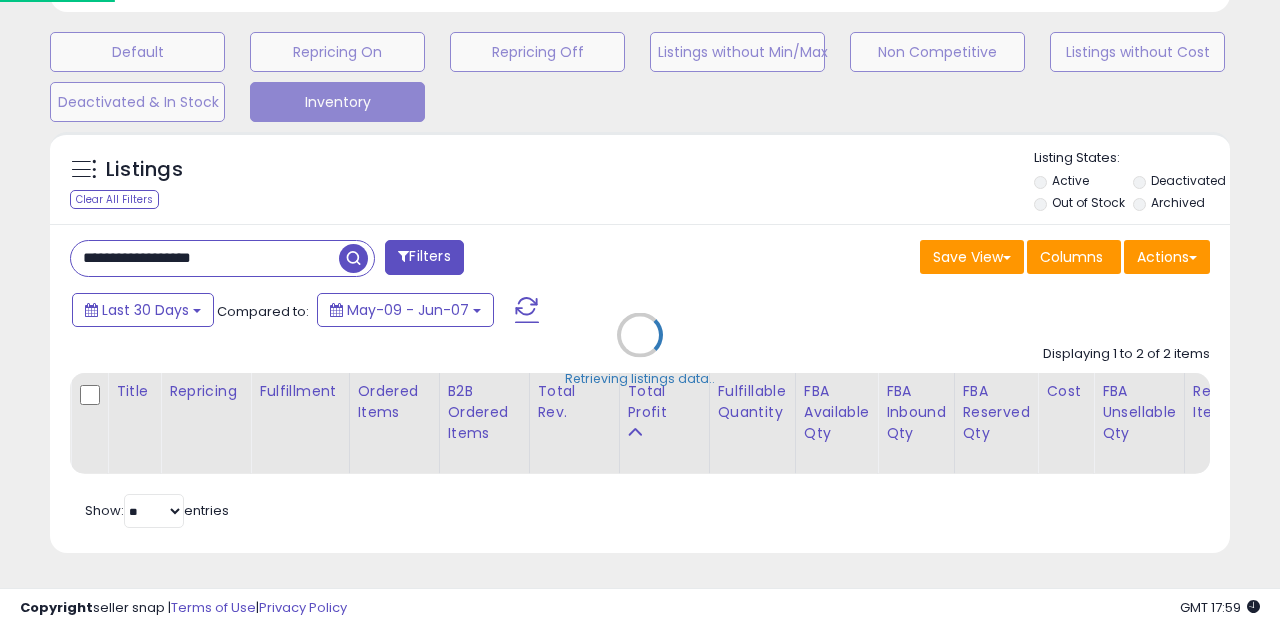 scroll, scrollTop: 598, scrollLeft: 0, axis: vertical 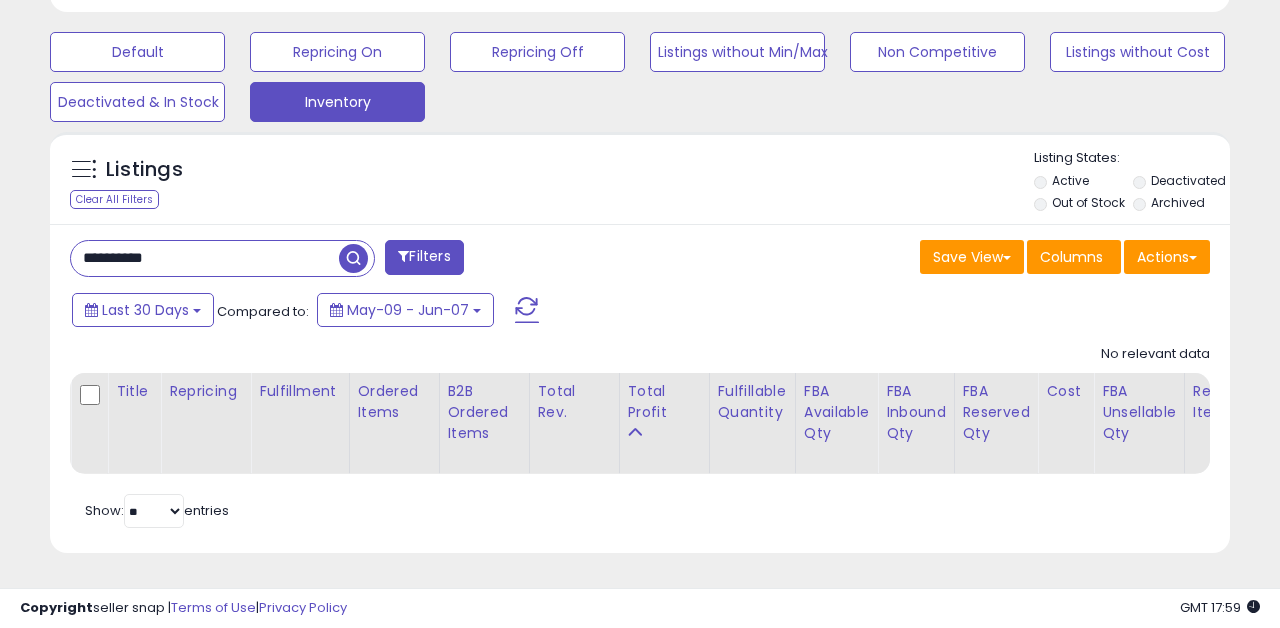 type on "**********" 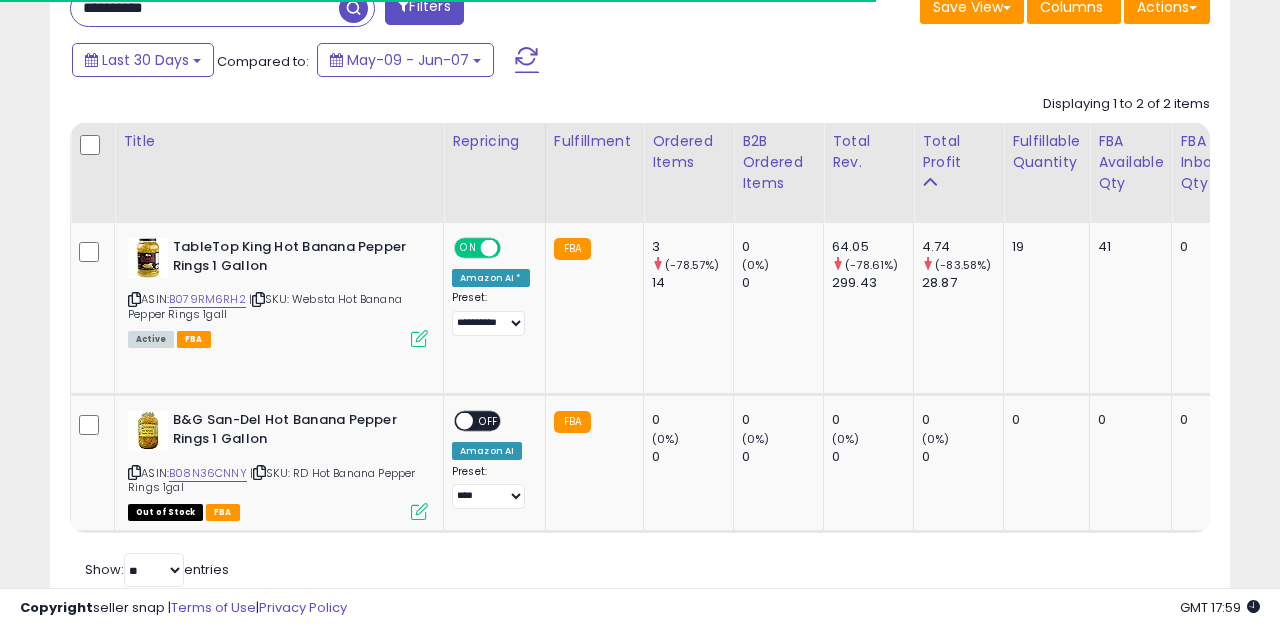 scroll, scrollTop: 853, scrollLeft: 0, axis: vertical 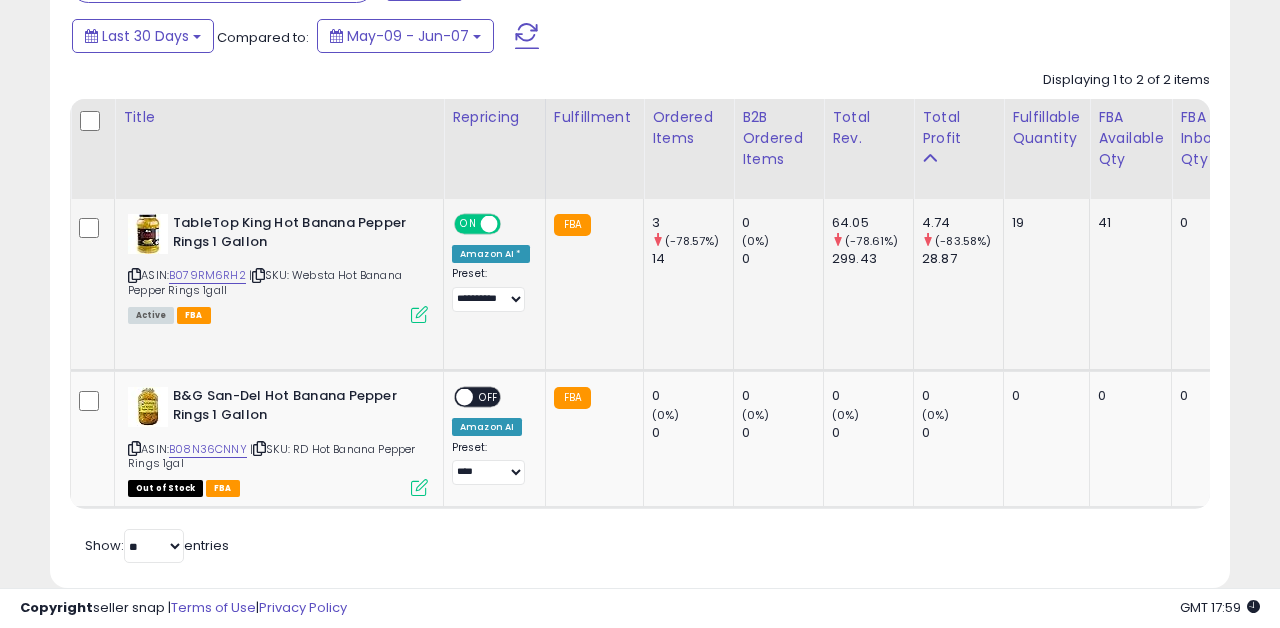 click at bounding box center [419, 314] 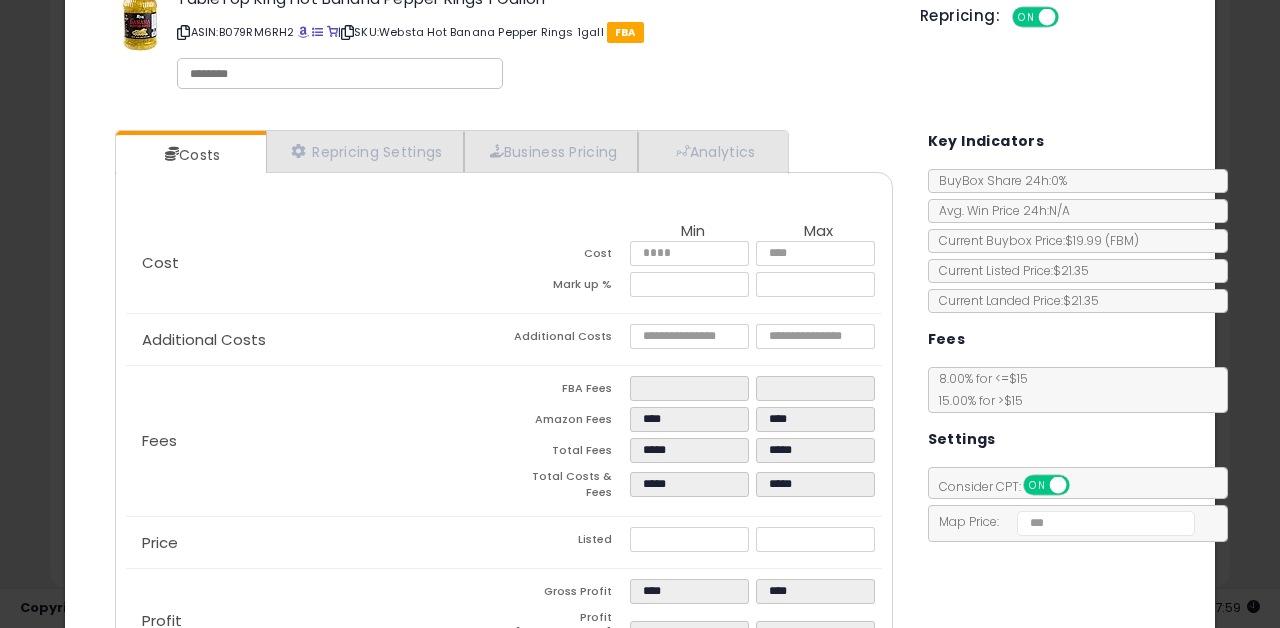 scroll, scrollTop: 0, scrollLeft: 0, axis: both 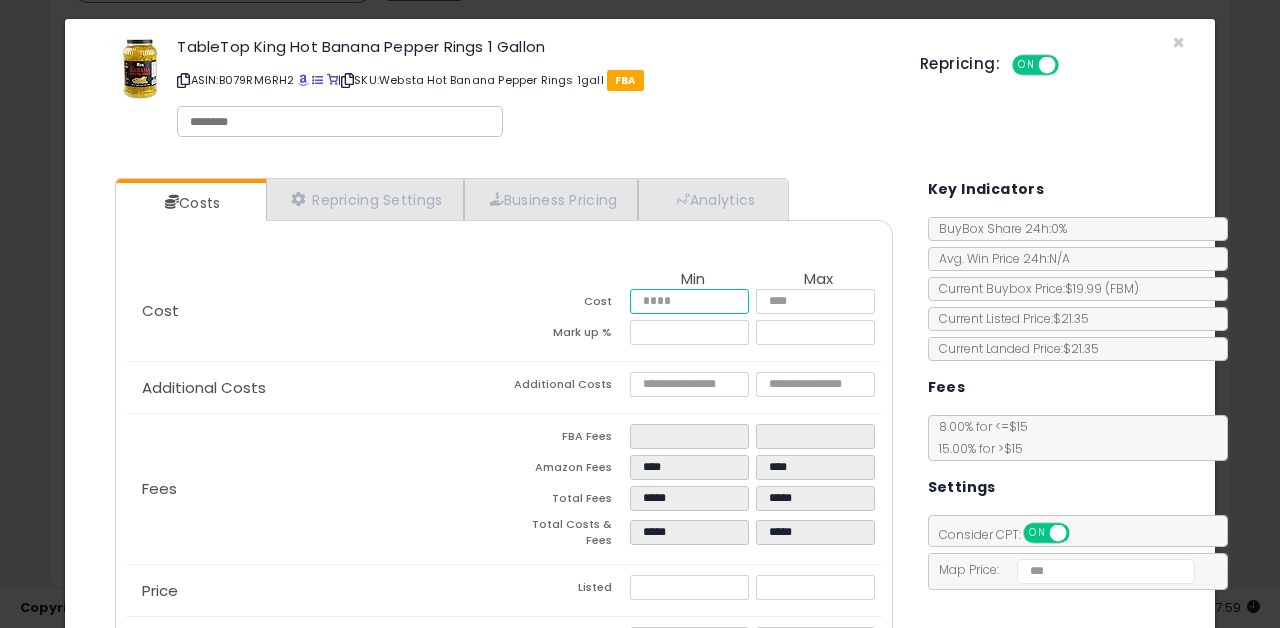 type on "****" 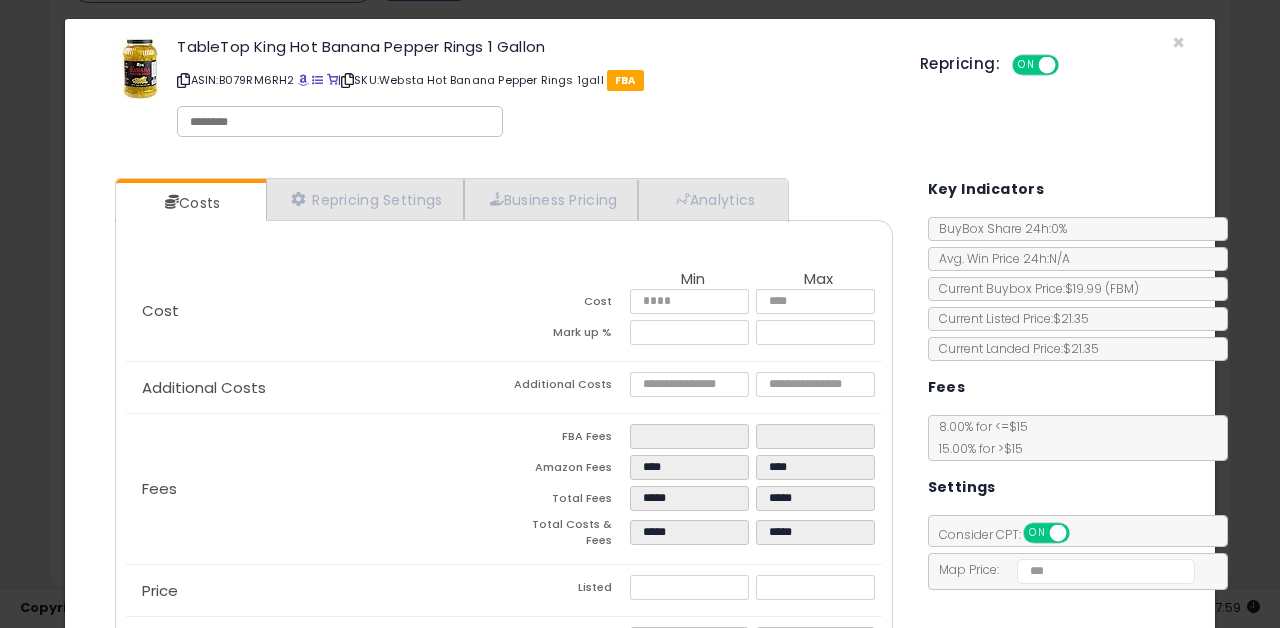 type on "****" 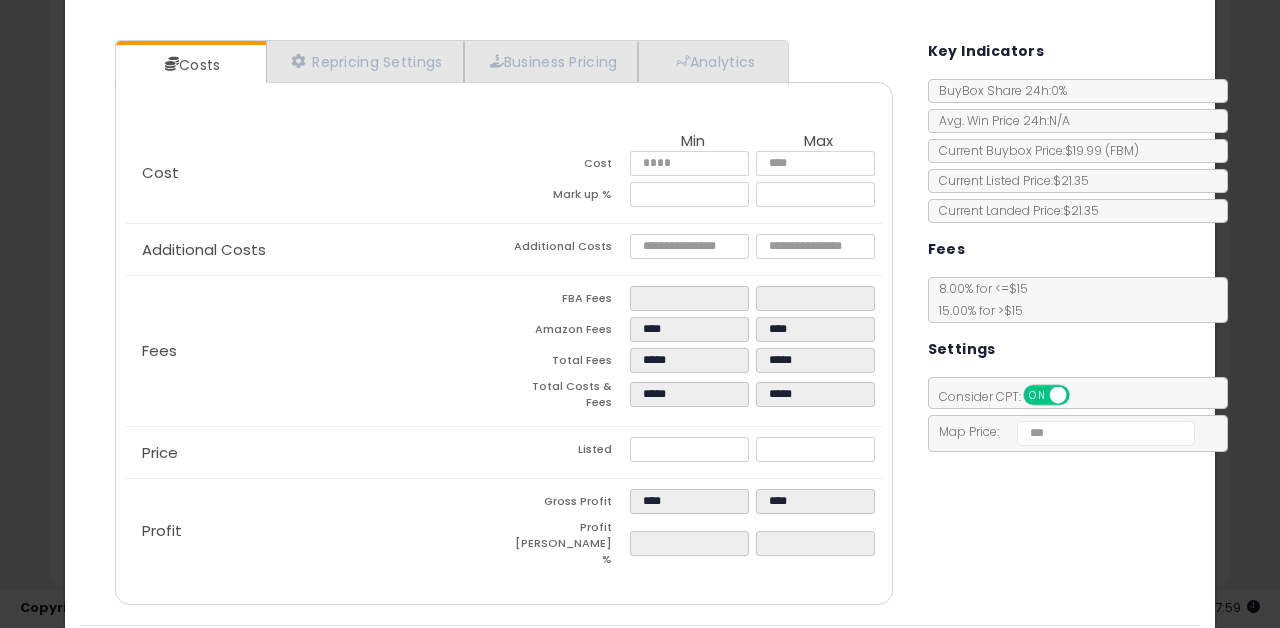 scroll, scrollTop: 152, scrollLeft: 0, axis: vertical 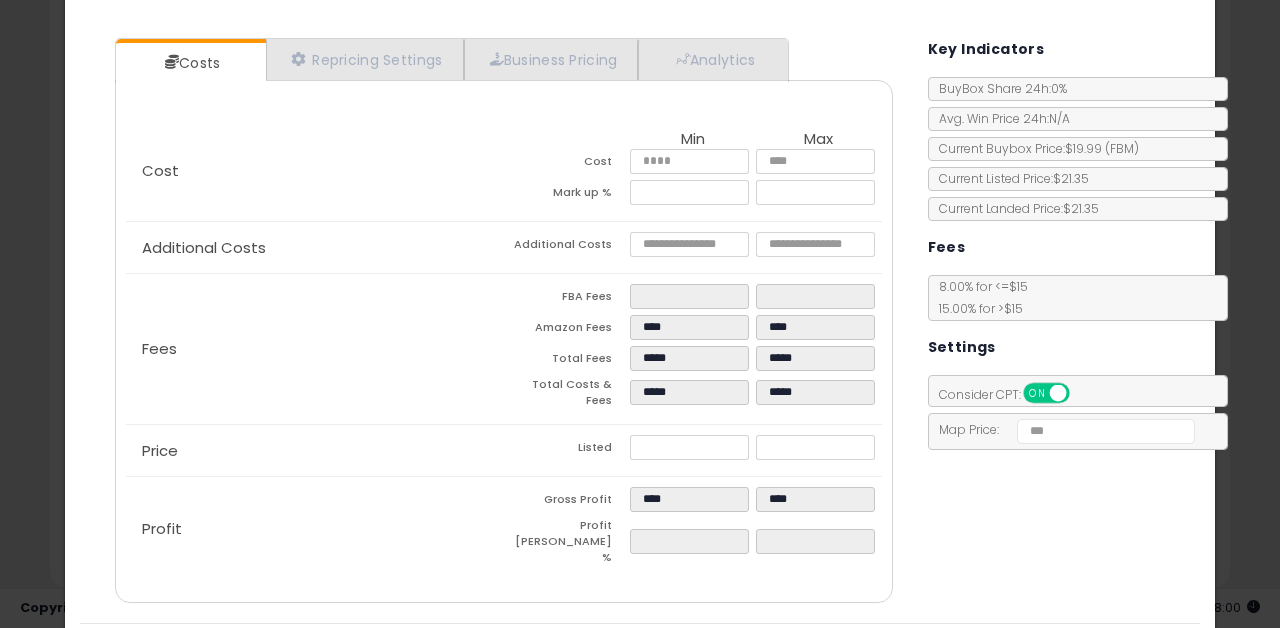 click on "Costs
Repricing Settings
Business Pricing
Analytics
Cost" at bounding box center (640, 323) 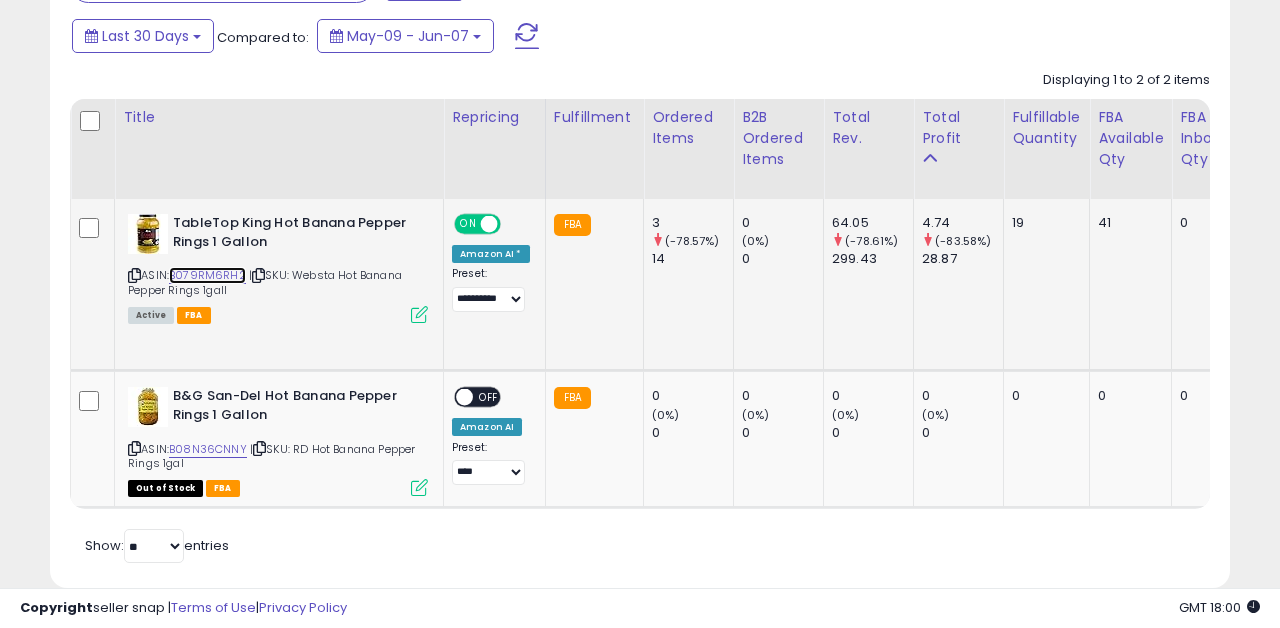 click on "B079RM6RH2" at bounding box center (207, 275) 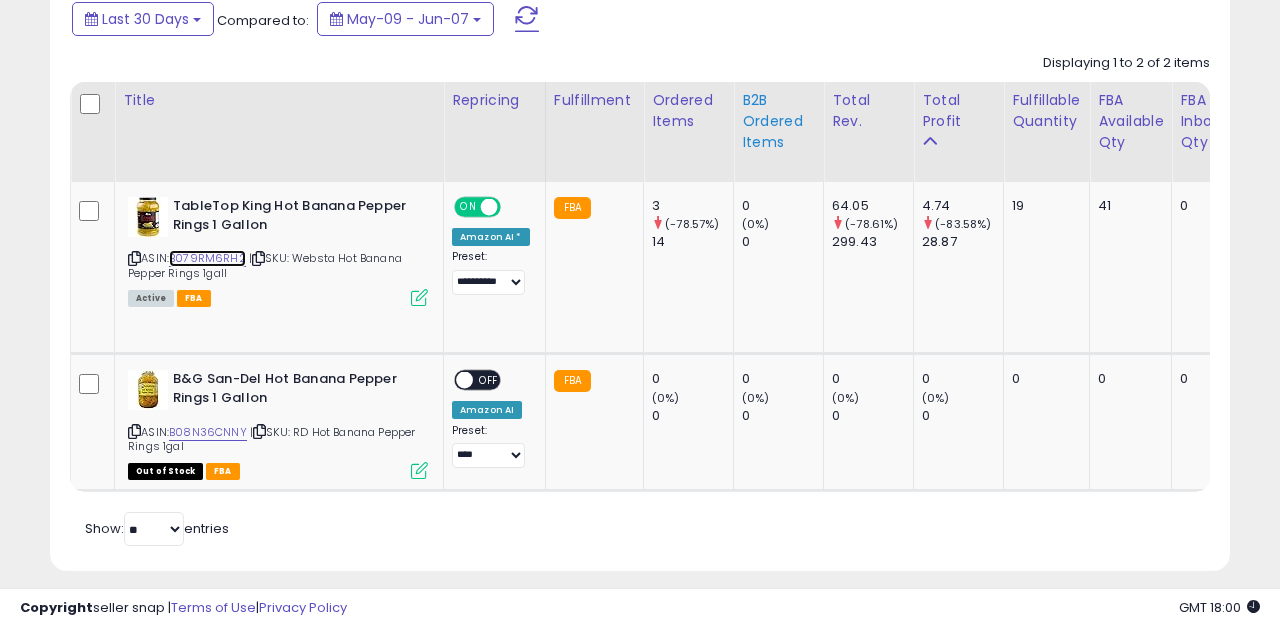 scroll, scrollTop: 900, scrollLeft: 0, axis: vertical 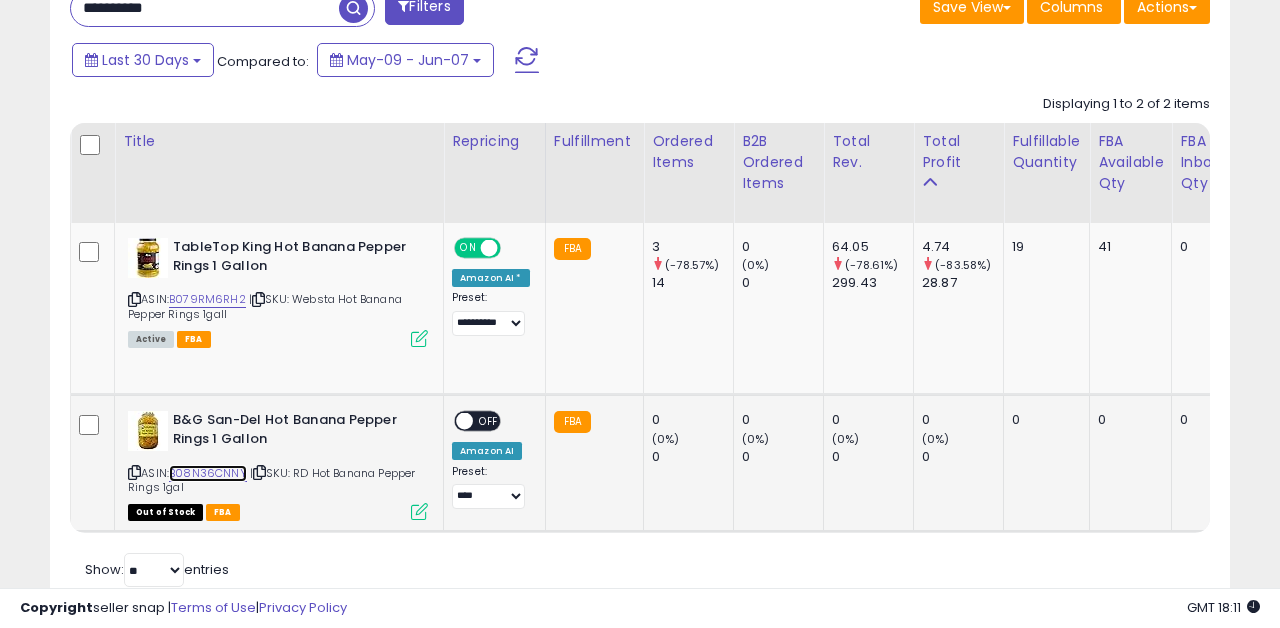 click on "B08N36CNNY" at bounding box center [208, 473] 